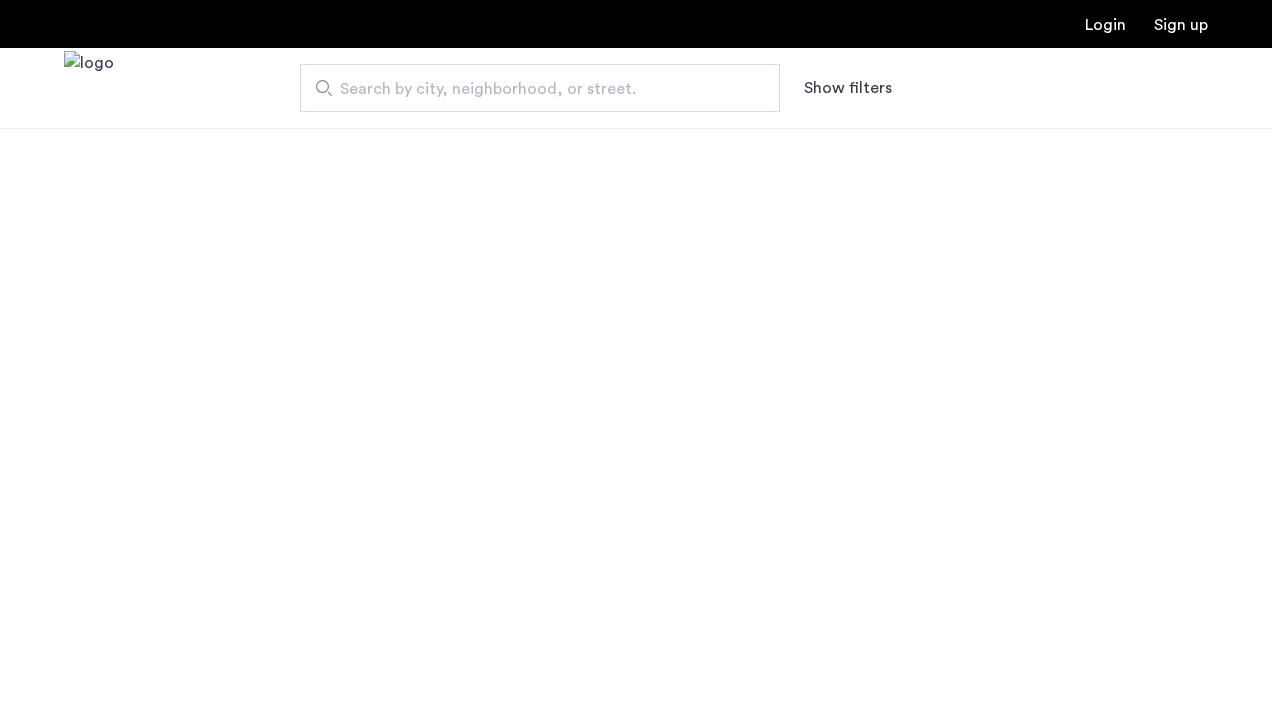 scroll, scrollTop: 0, scrollLeft: 0, axis: both 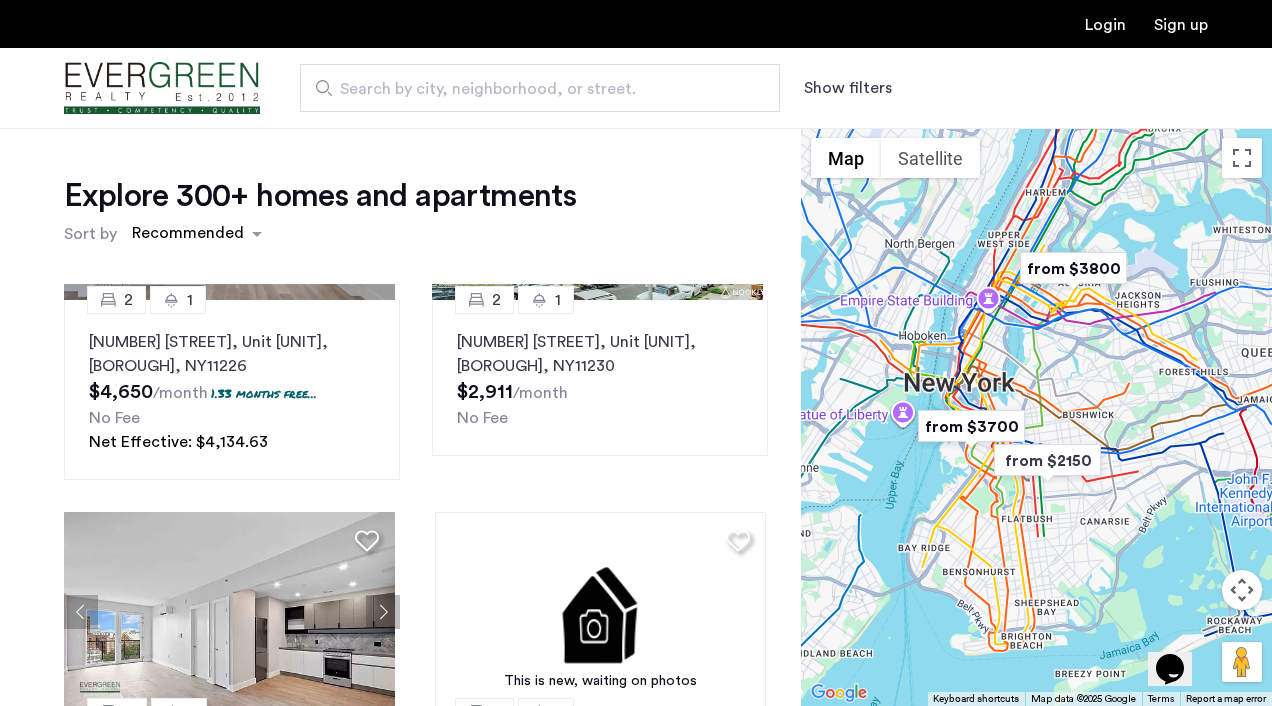 click on "Show filters" at bounding box center [848, 88] 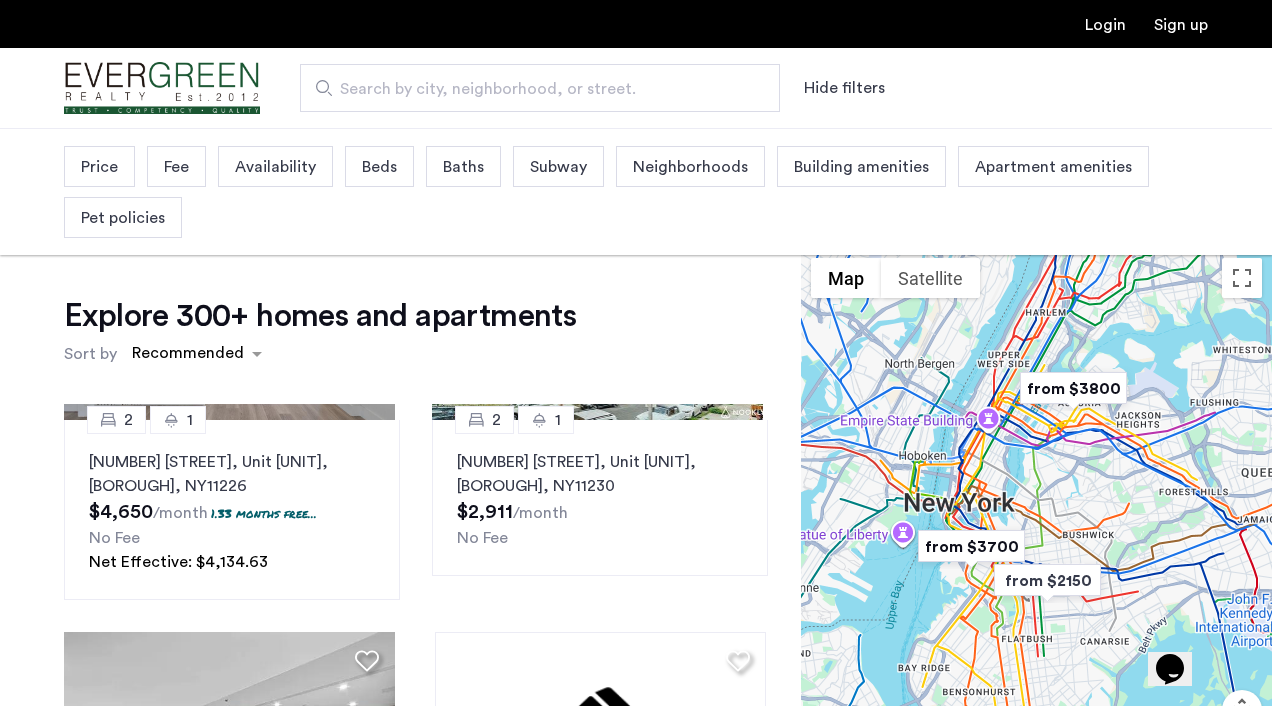 click on "Price" at bounding box center (99, 167) 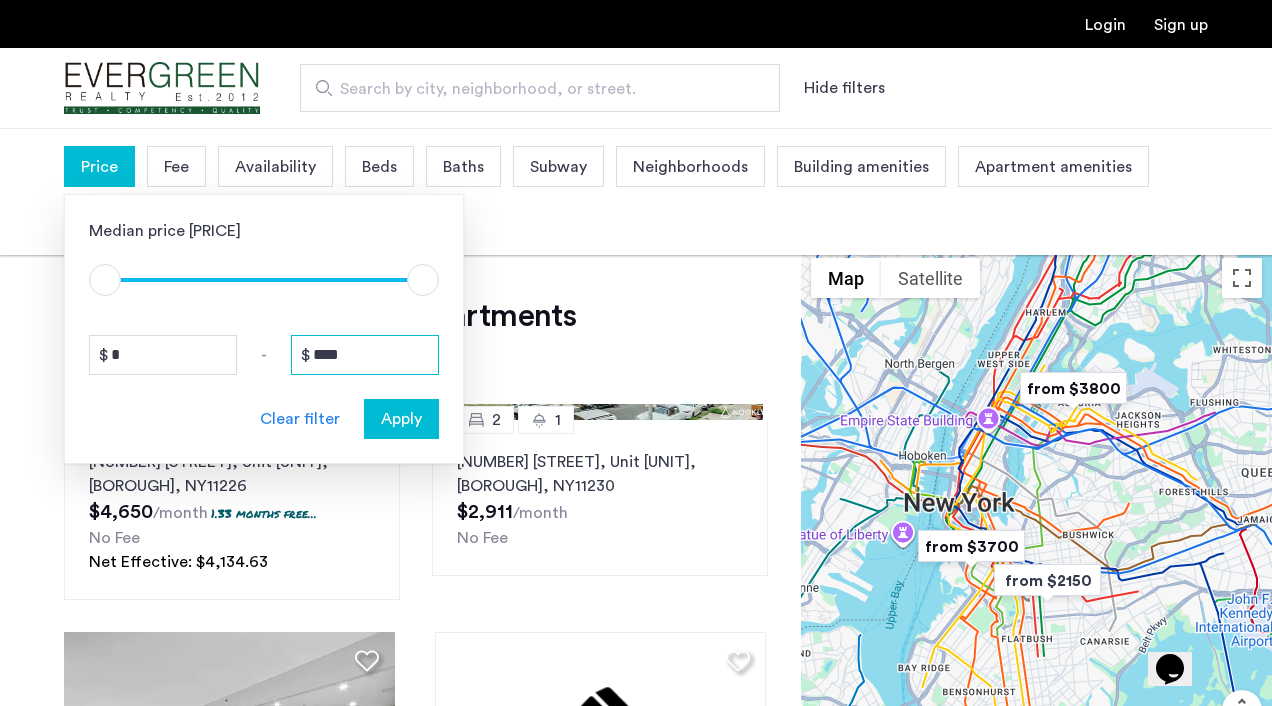 drag, startPoint x: 327, startPoint y: 354, endPoint x: 250, endPoint y: 348, distance: 77.23341 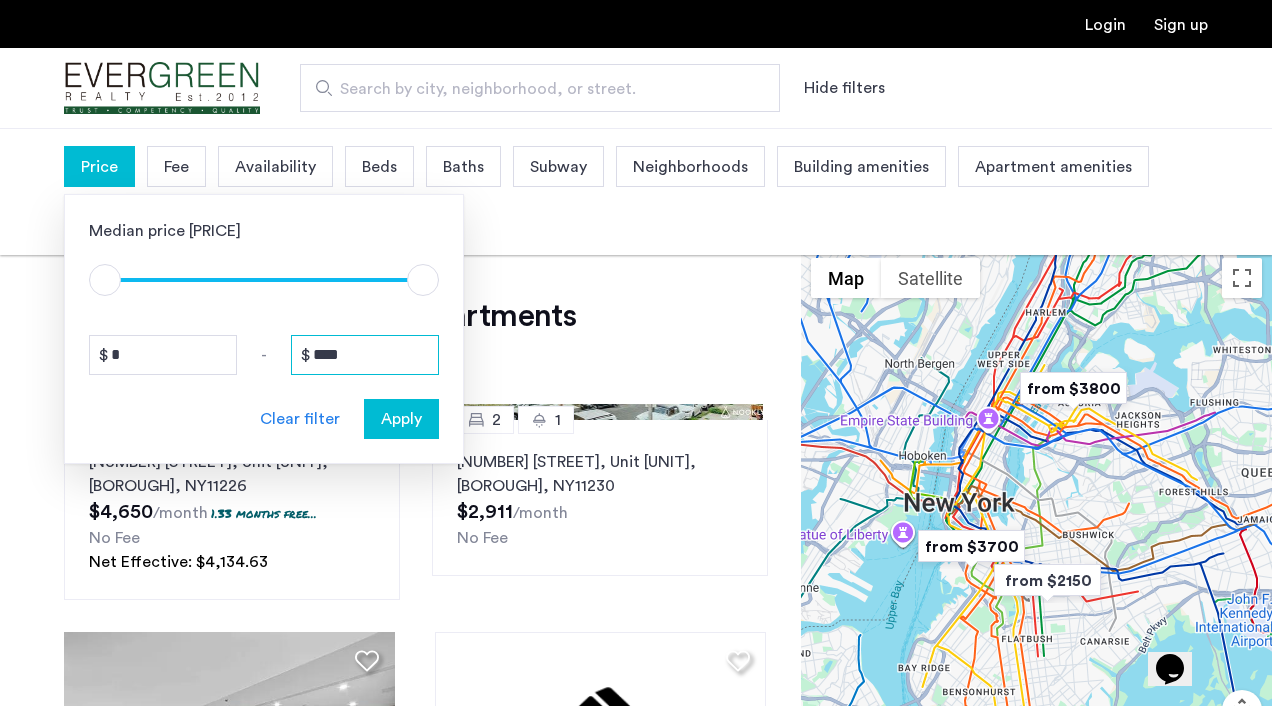 click on "* - ****" at bounding box center (264, 355) 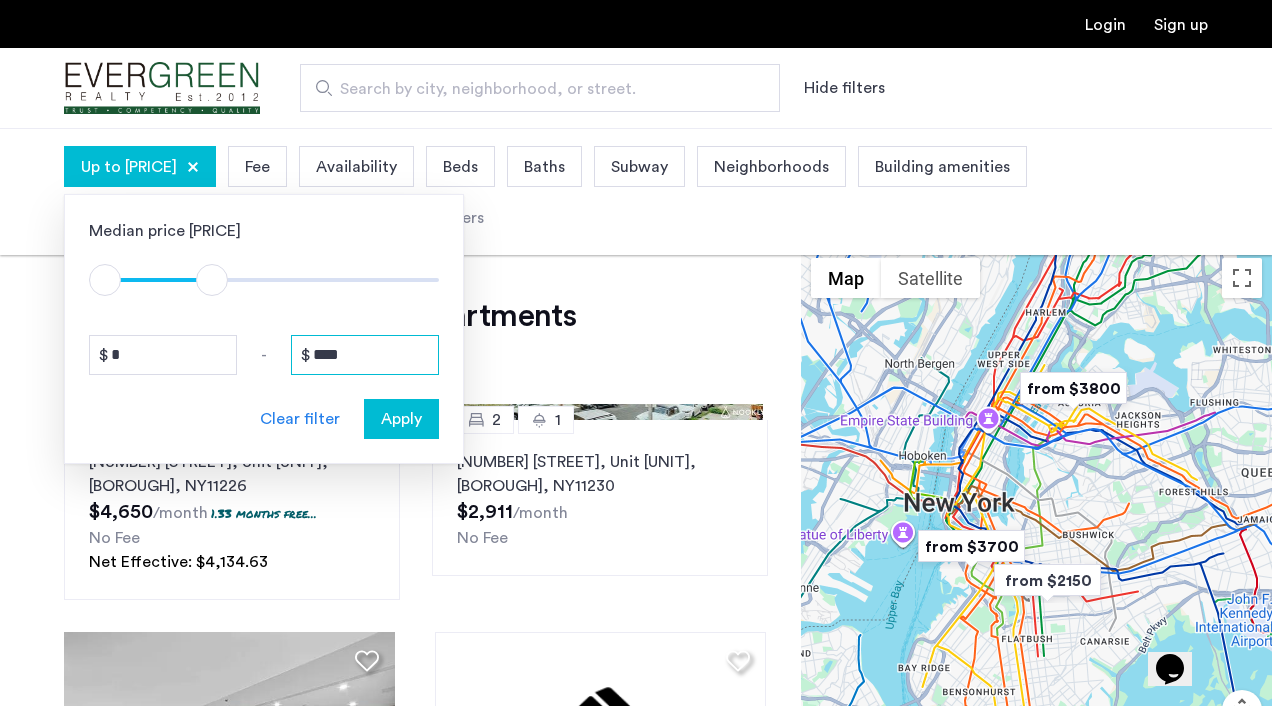 type on "****" 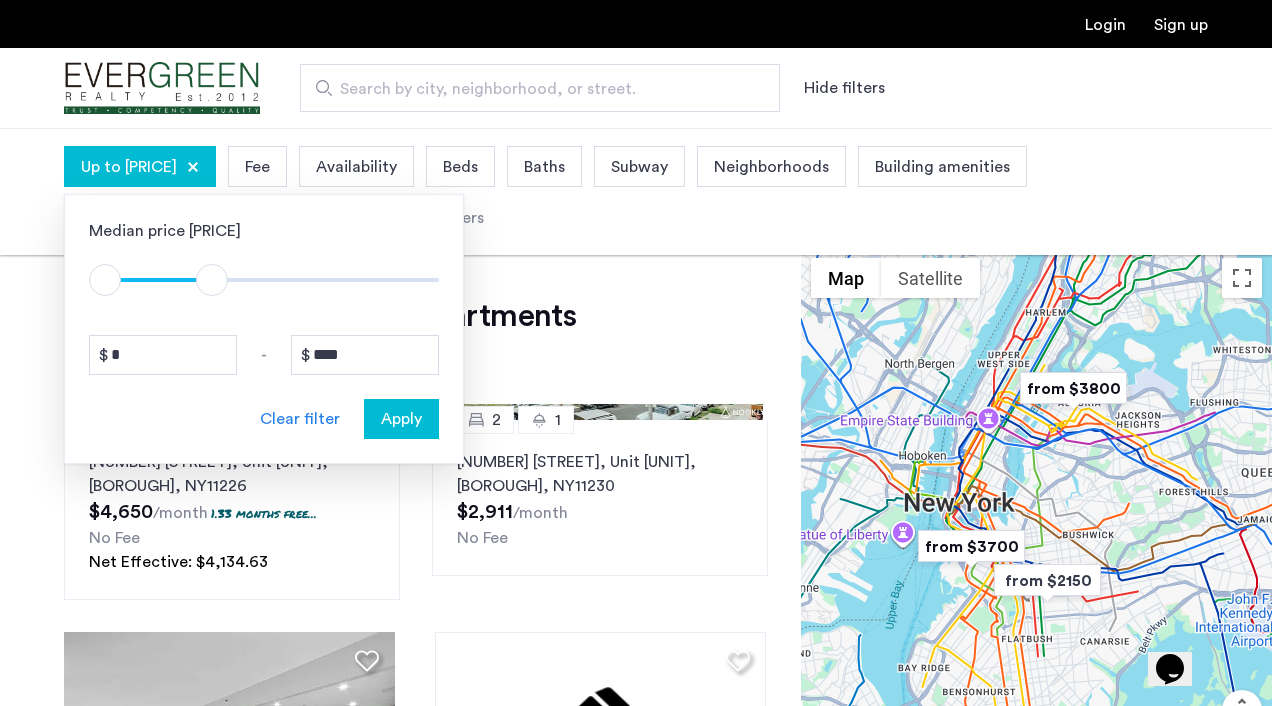 click on "Apply" at bounding box center [401, 419] 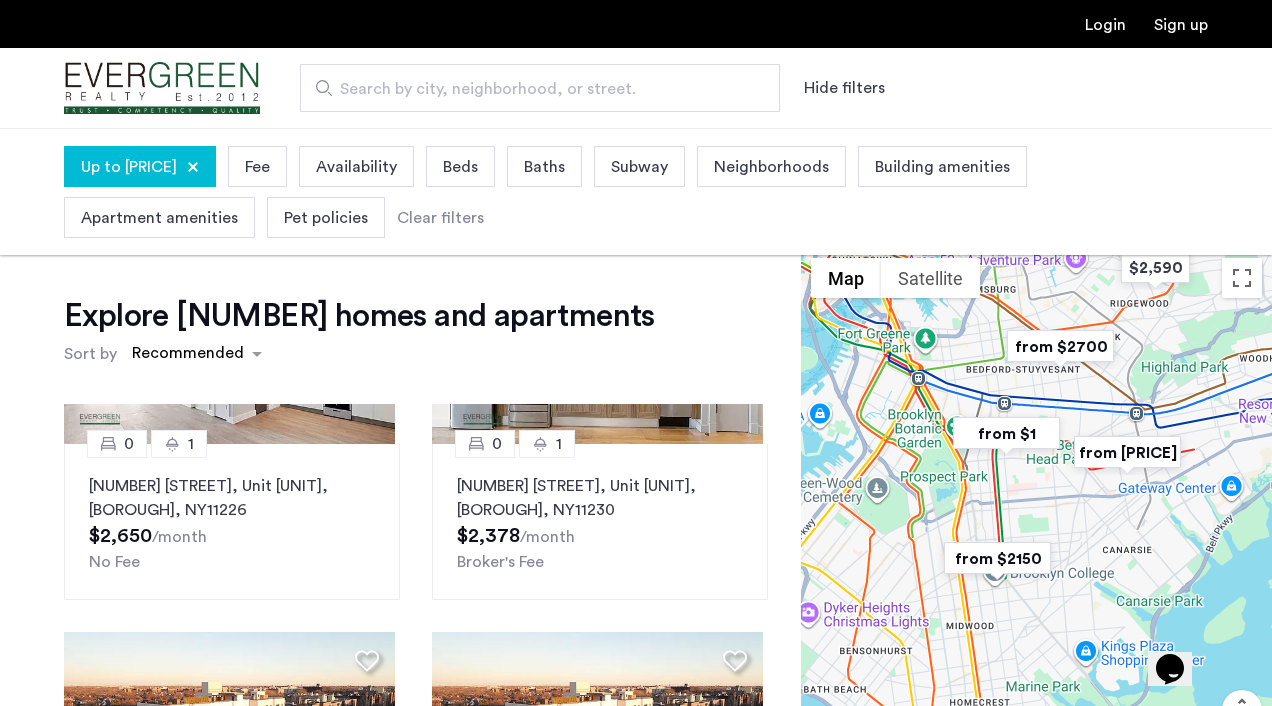 click on "Neighborhoods" at bounding box center [771, 167] 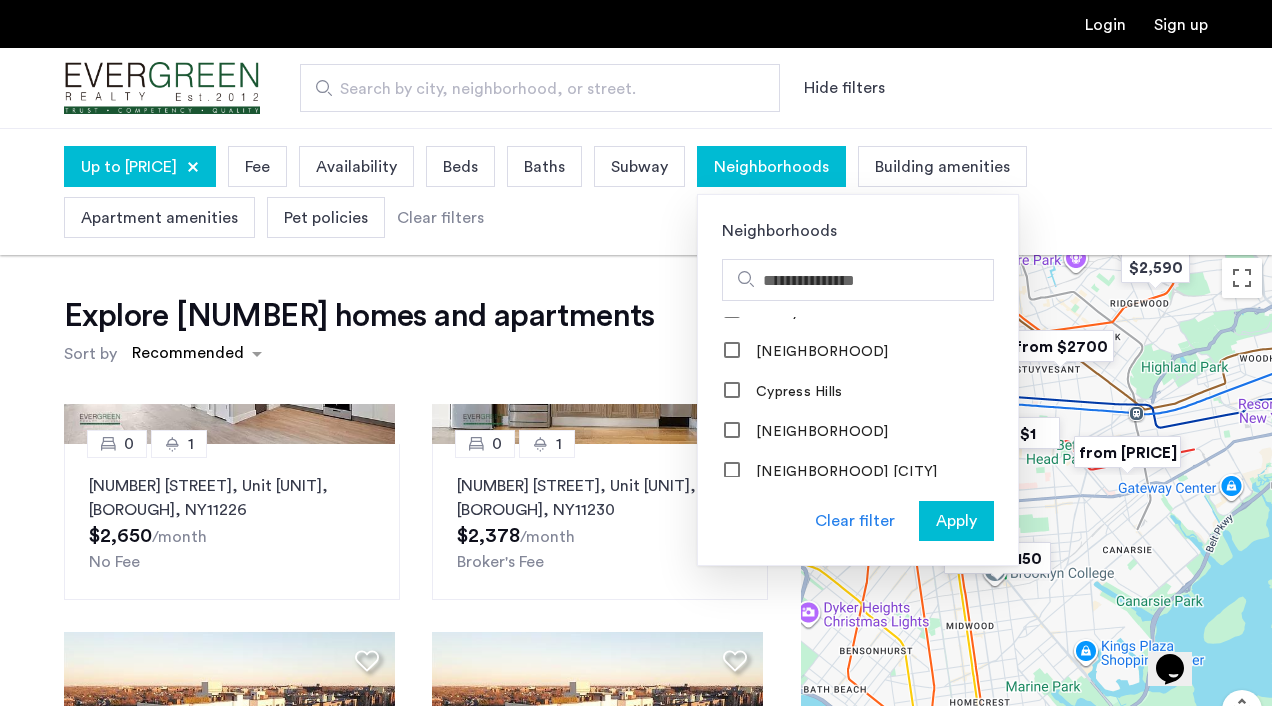 scroll, scrollTop: 754, scrollLeft: 0, axis: vertical 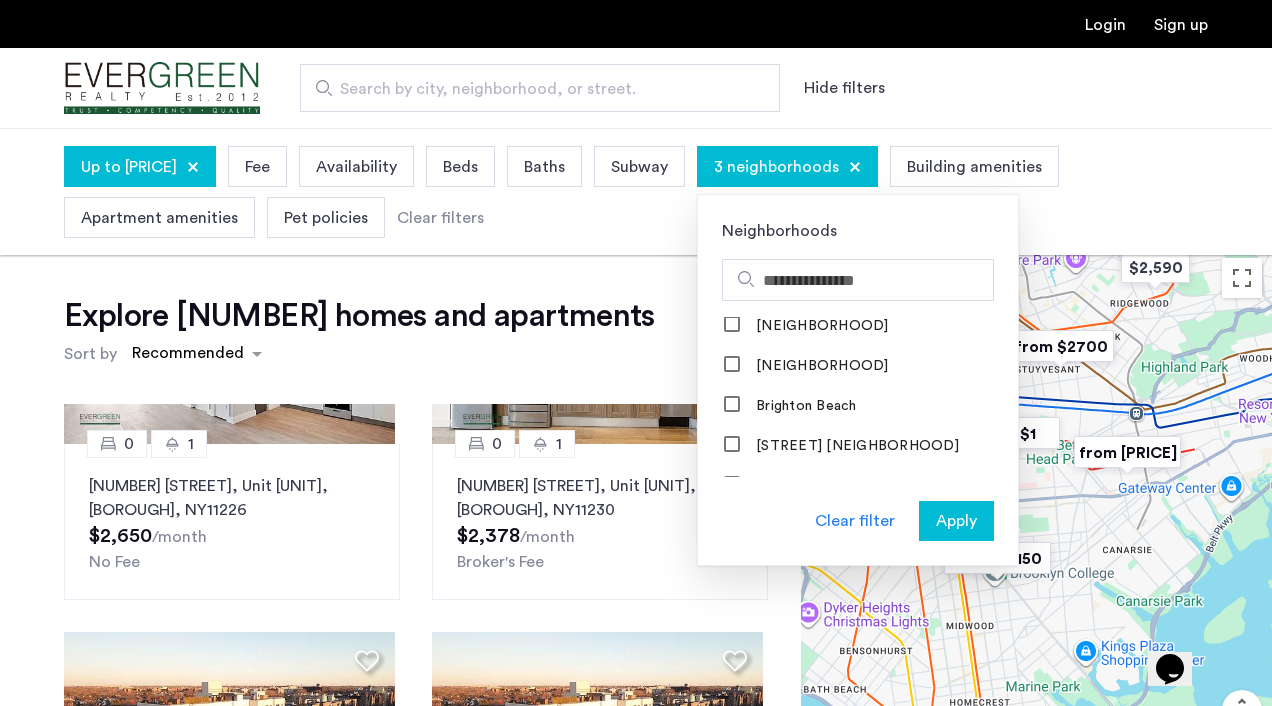click at bounding box center [733, 406] 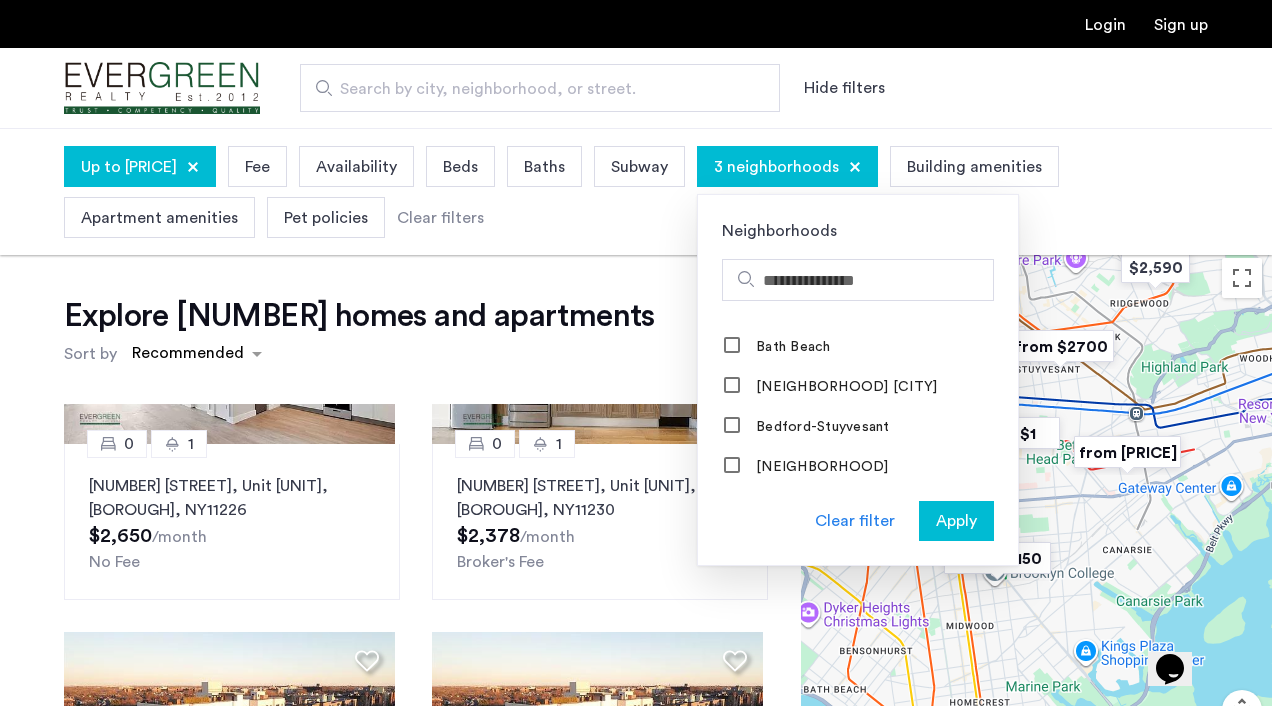 scroll, scrollTop: 70, scrollLeft: 0, axis: vertical 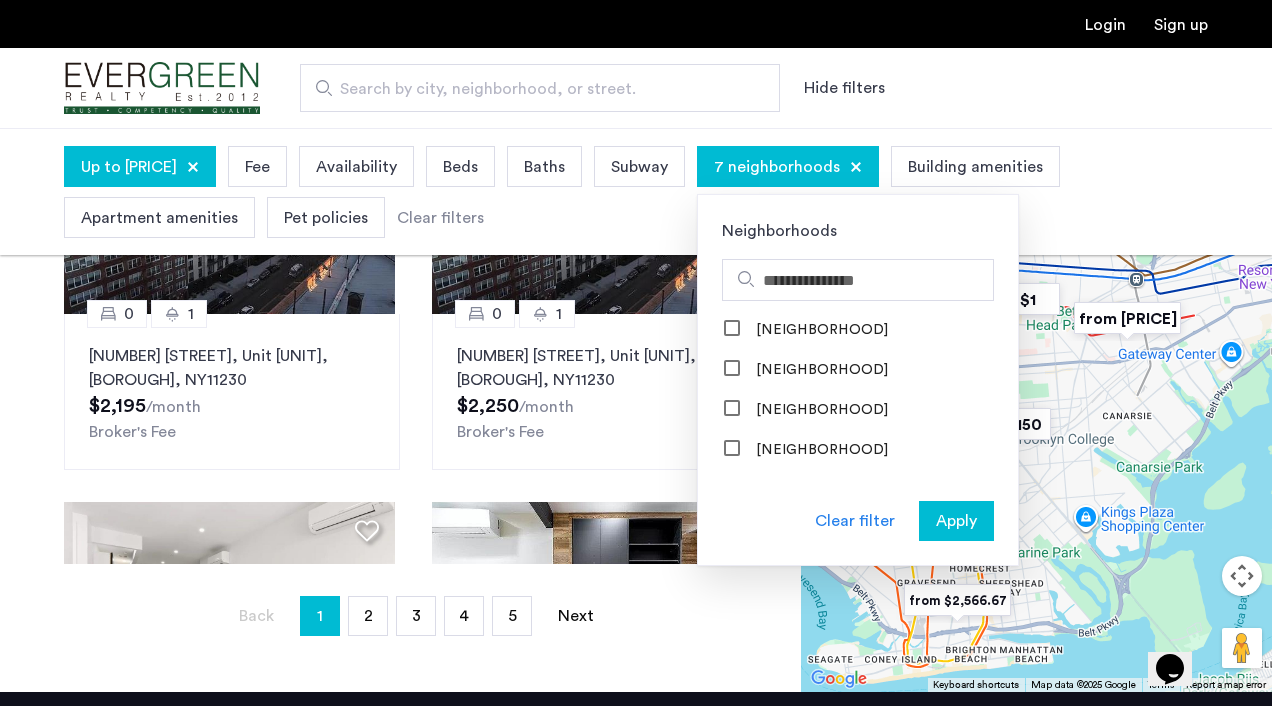 click on "Apply" at bounding box center (956, 521) 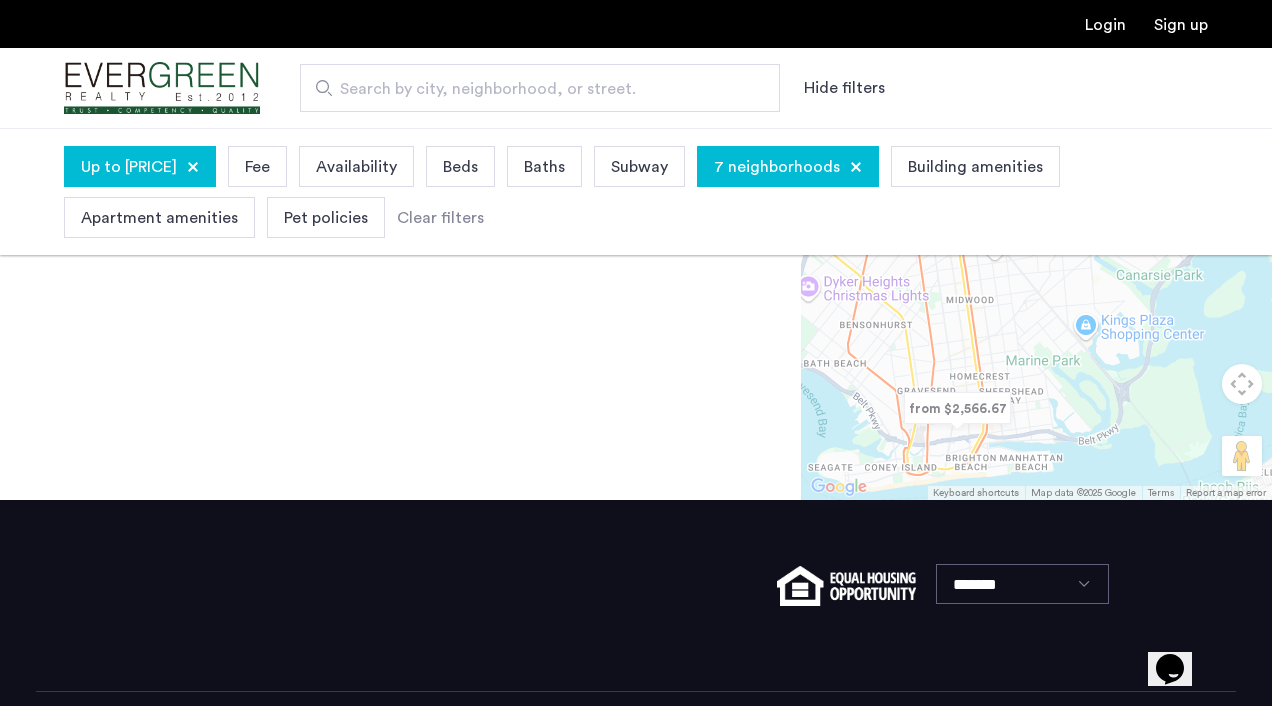 scroll, scrollTop: 0, scrollLeft: 0, axis: both 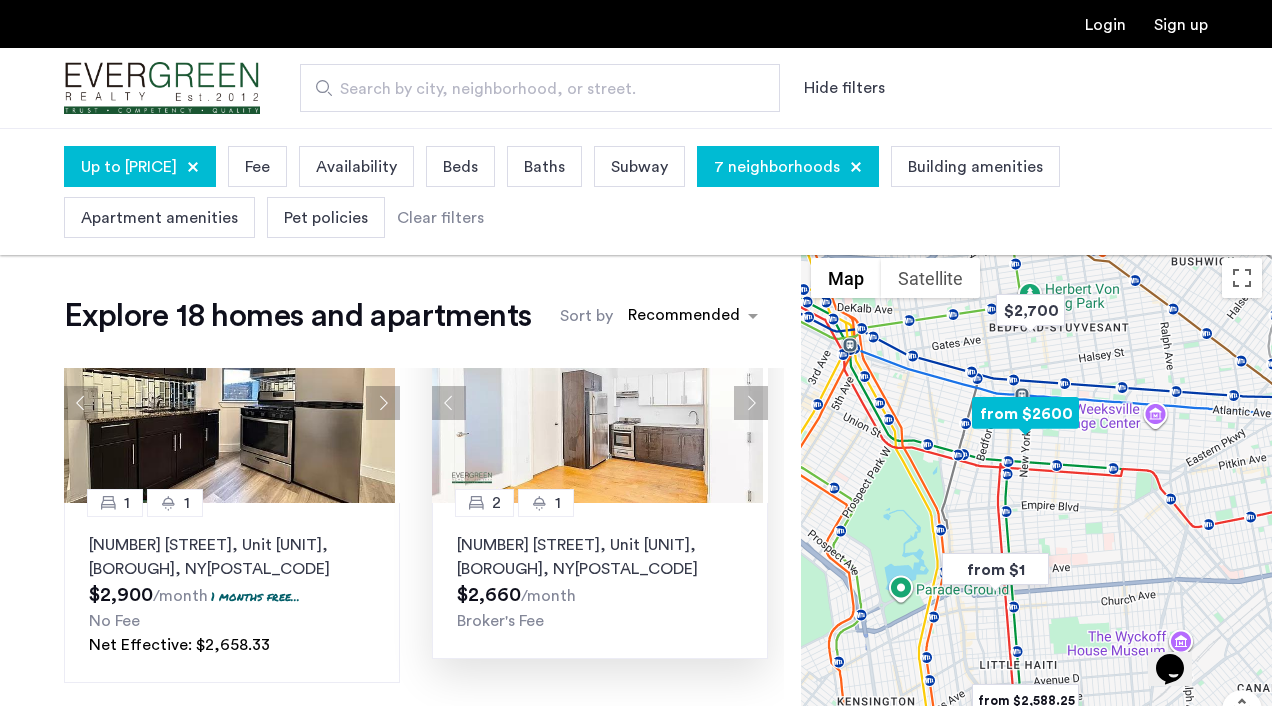 click 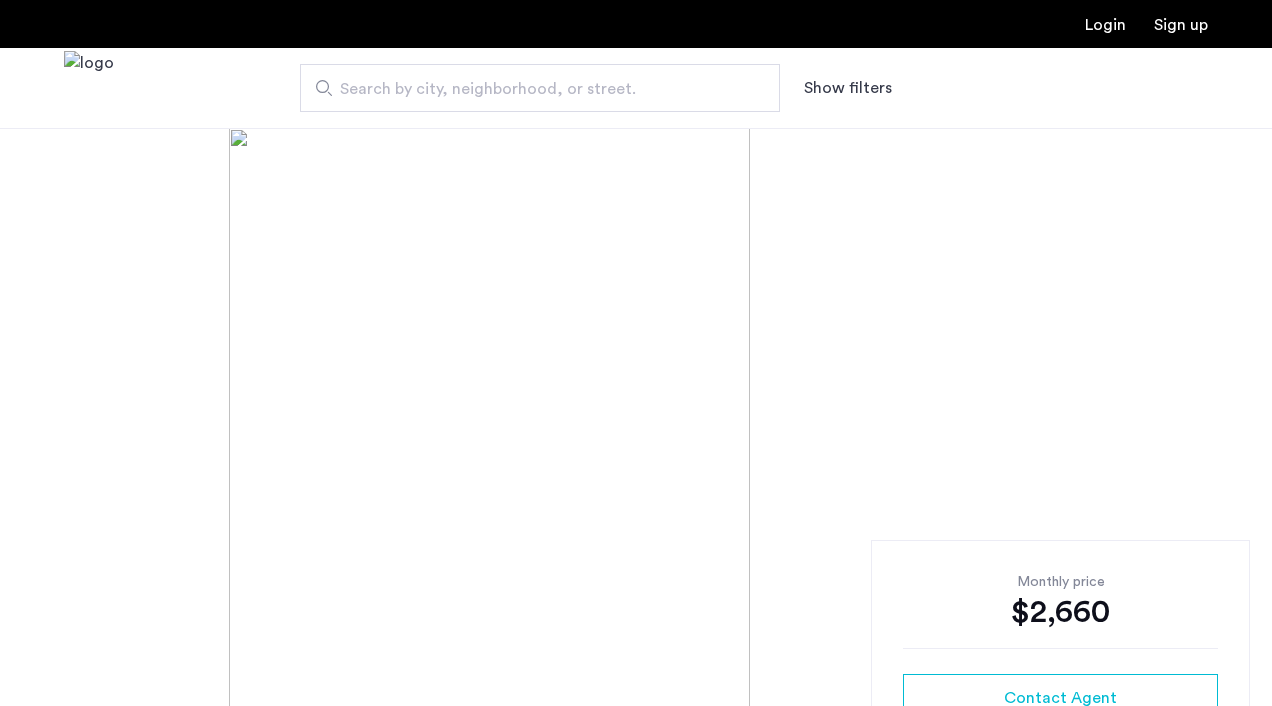 scroll, scrollTop: 0, scrollLeft: 0, axis: both 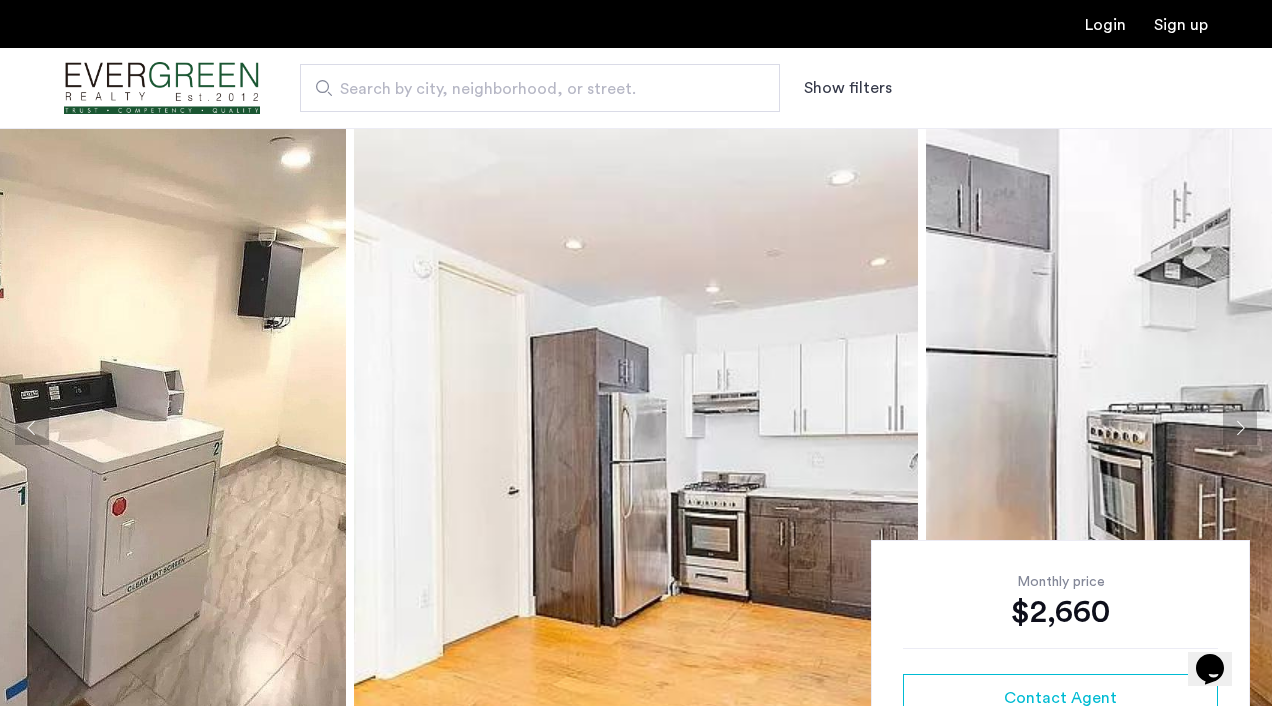 click 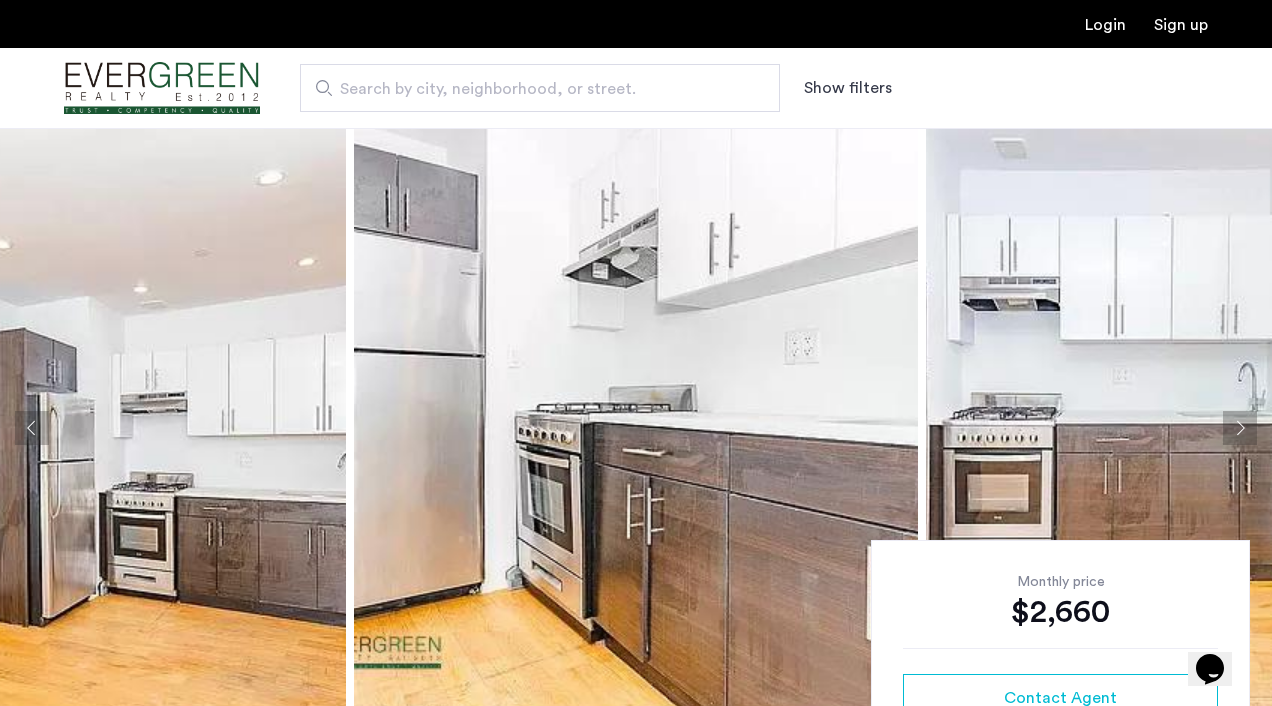 click 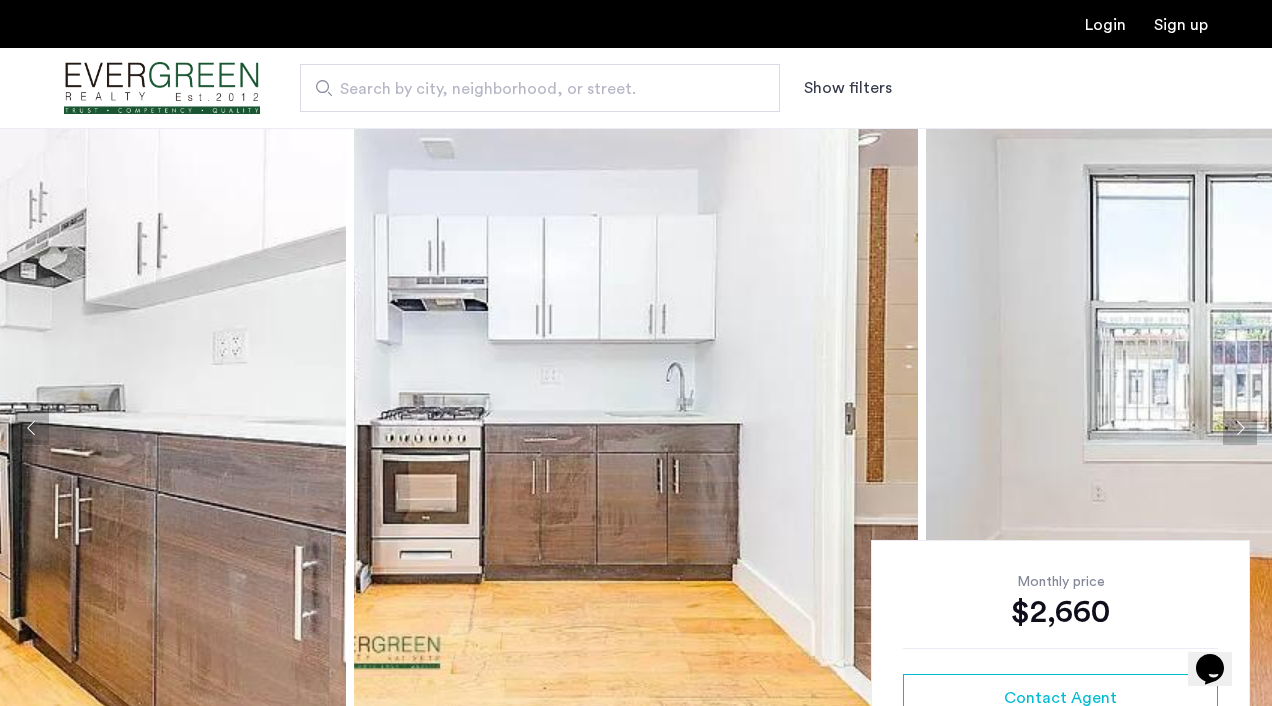 click 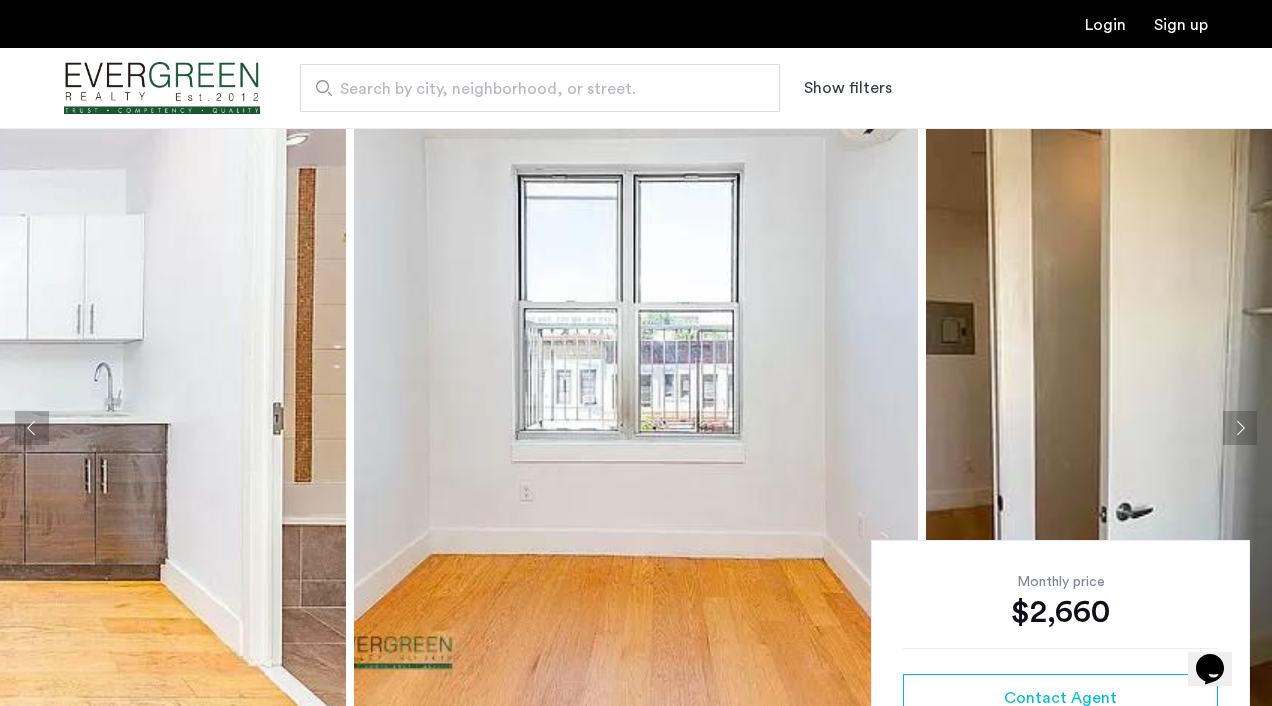 click 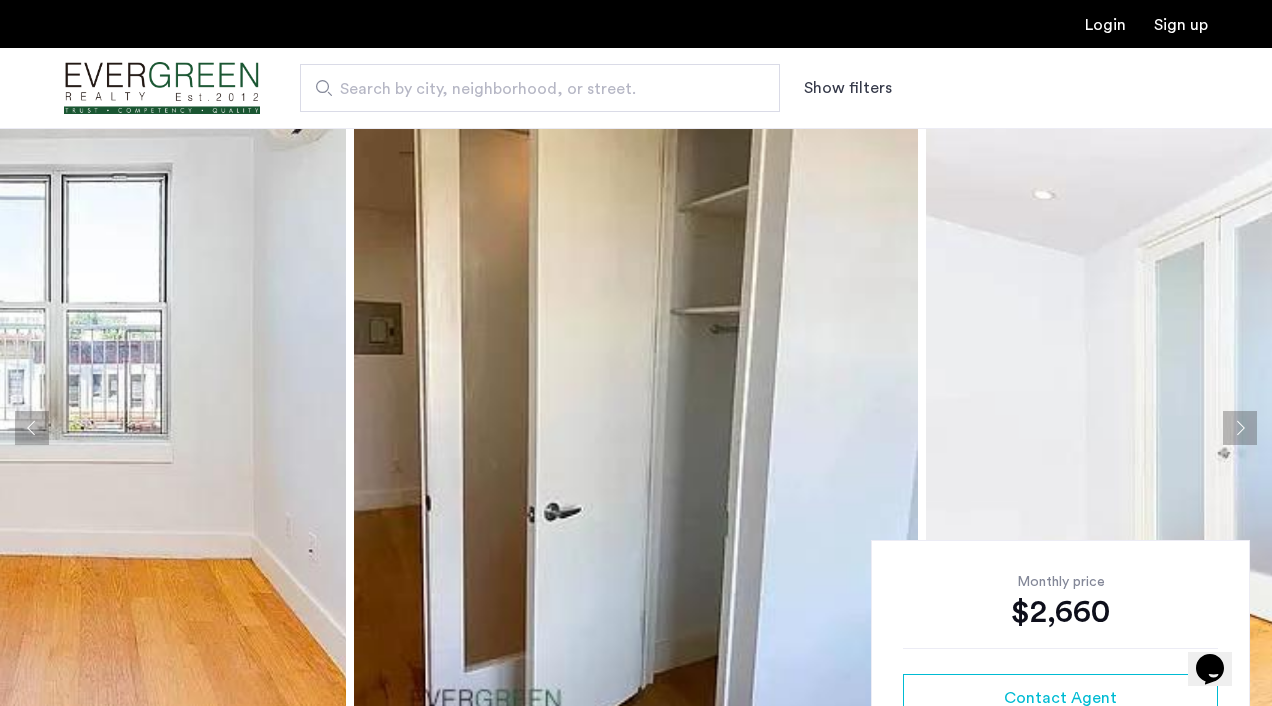 click 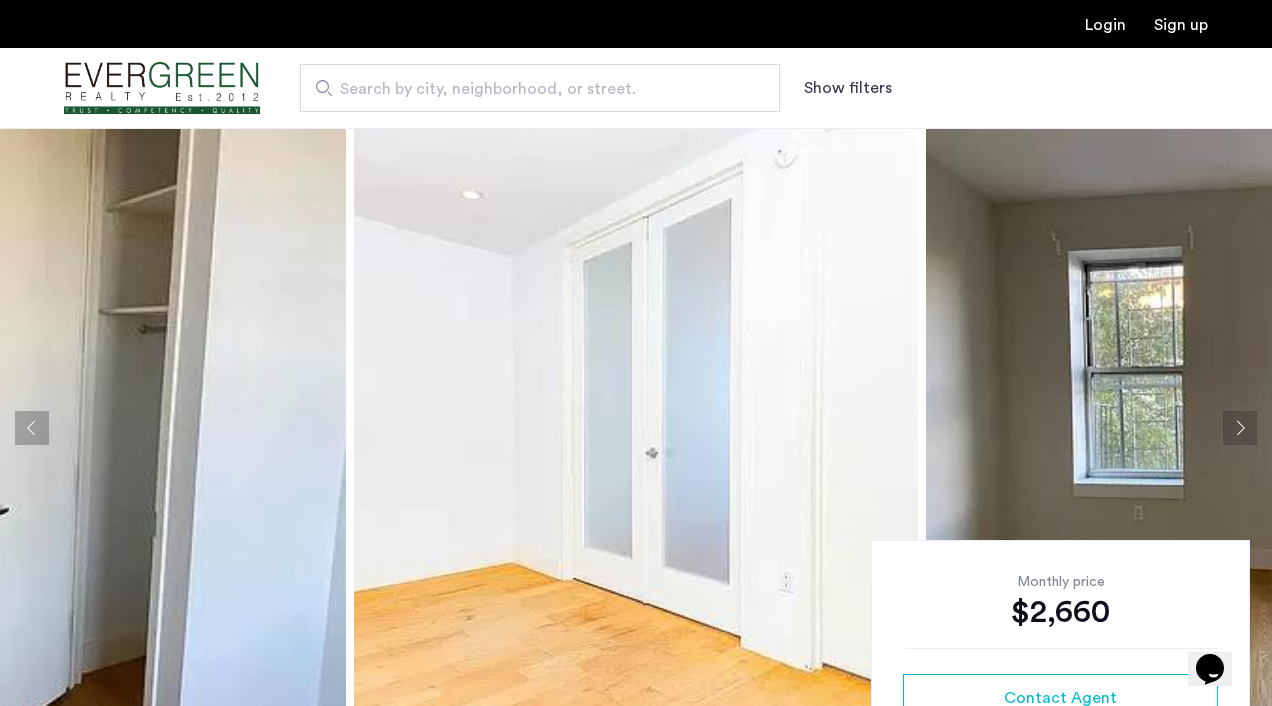 click 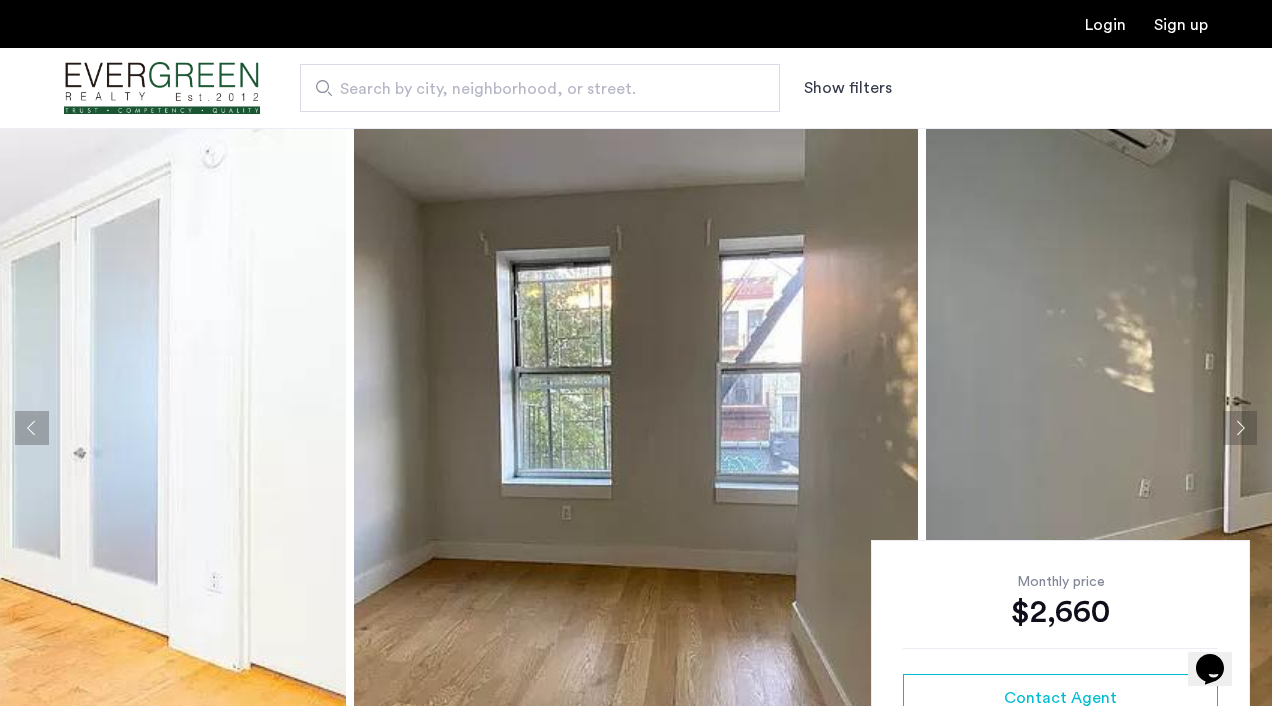 click 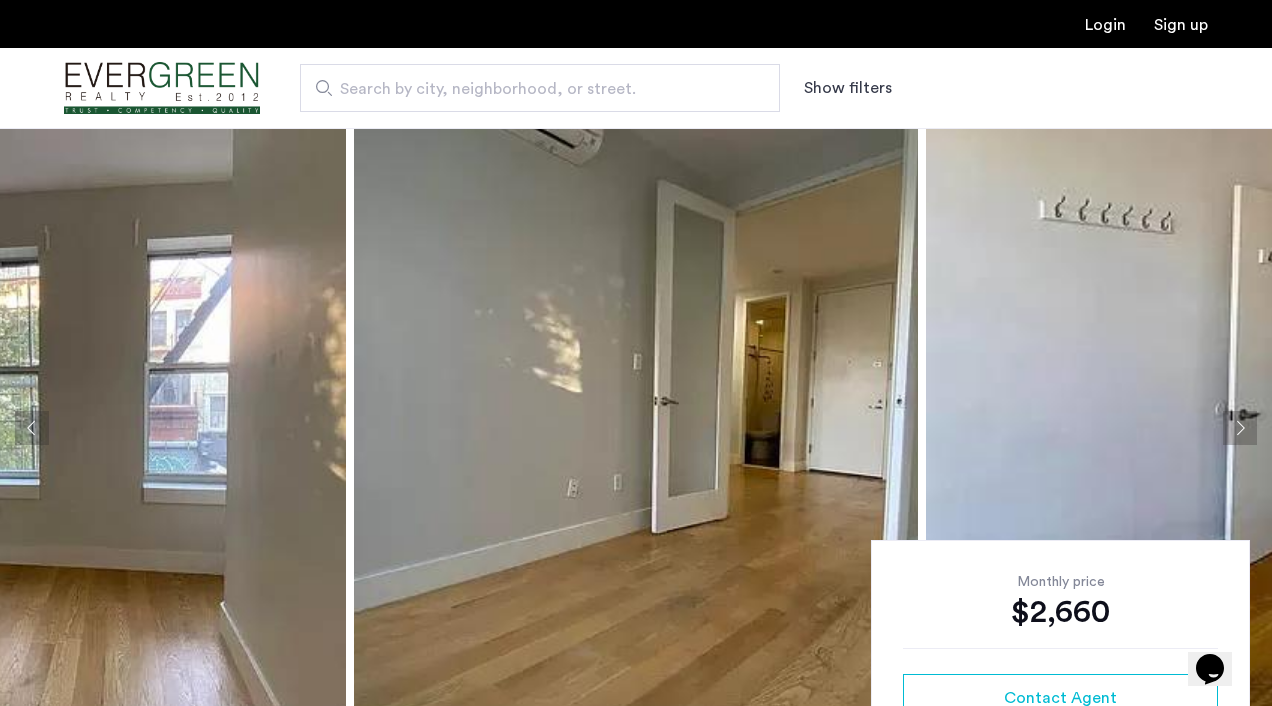 click 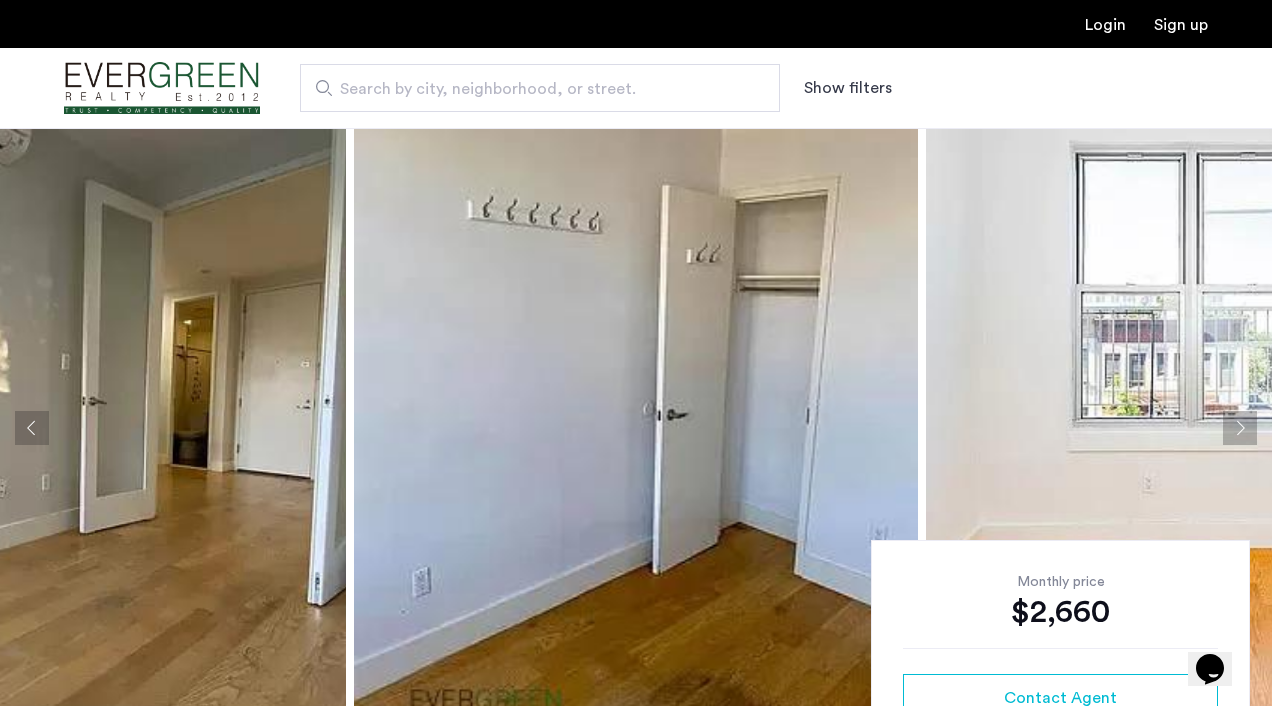 click 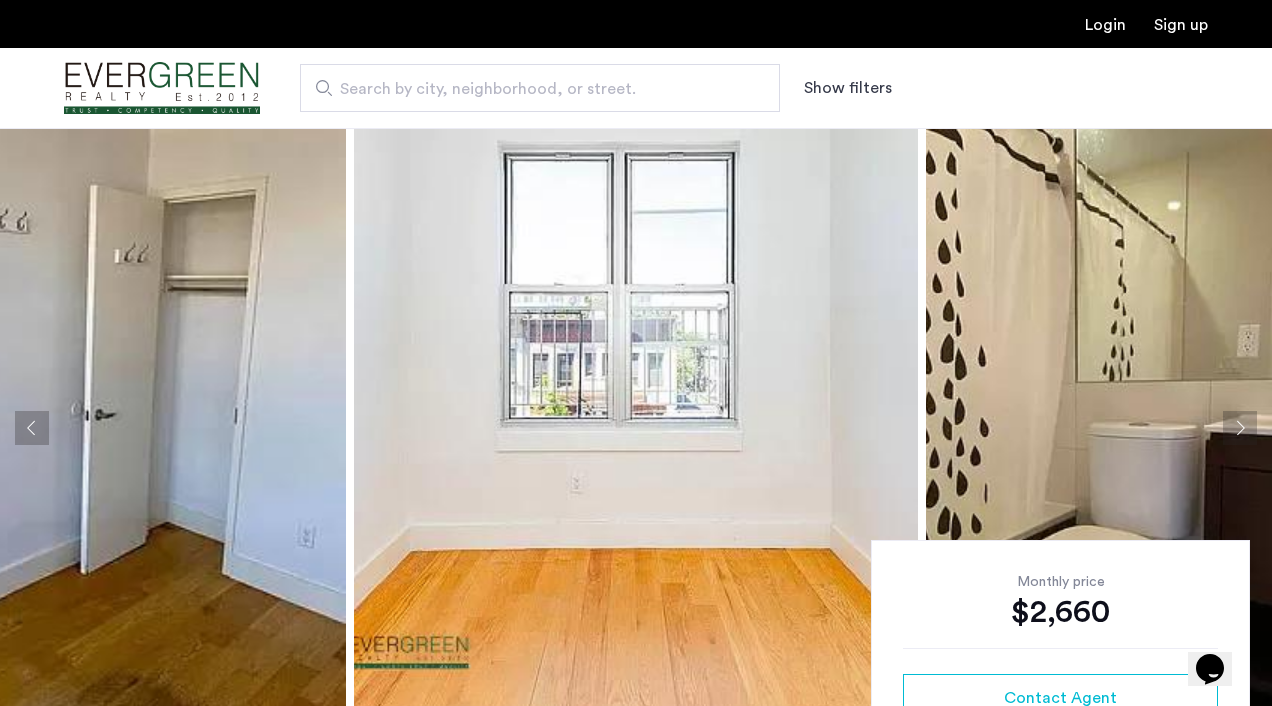 click 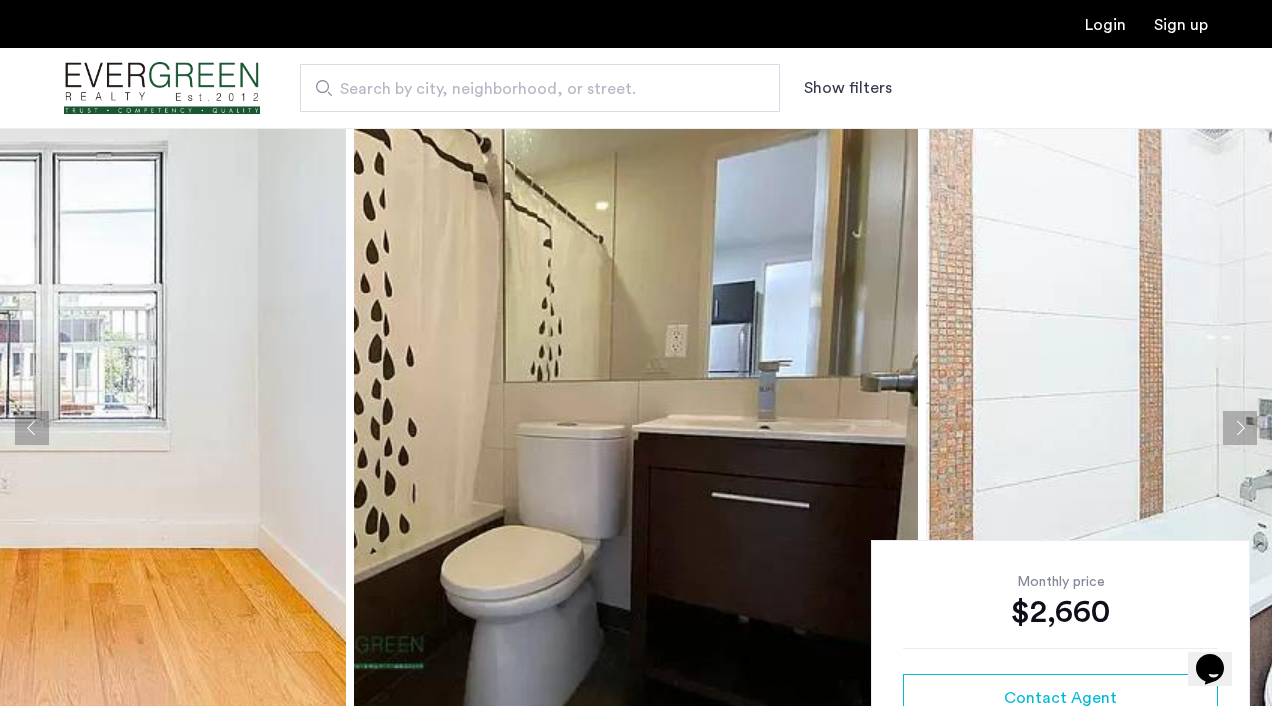 click 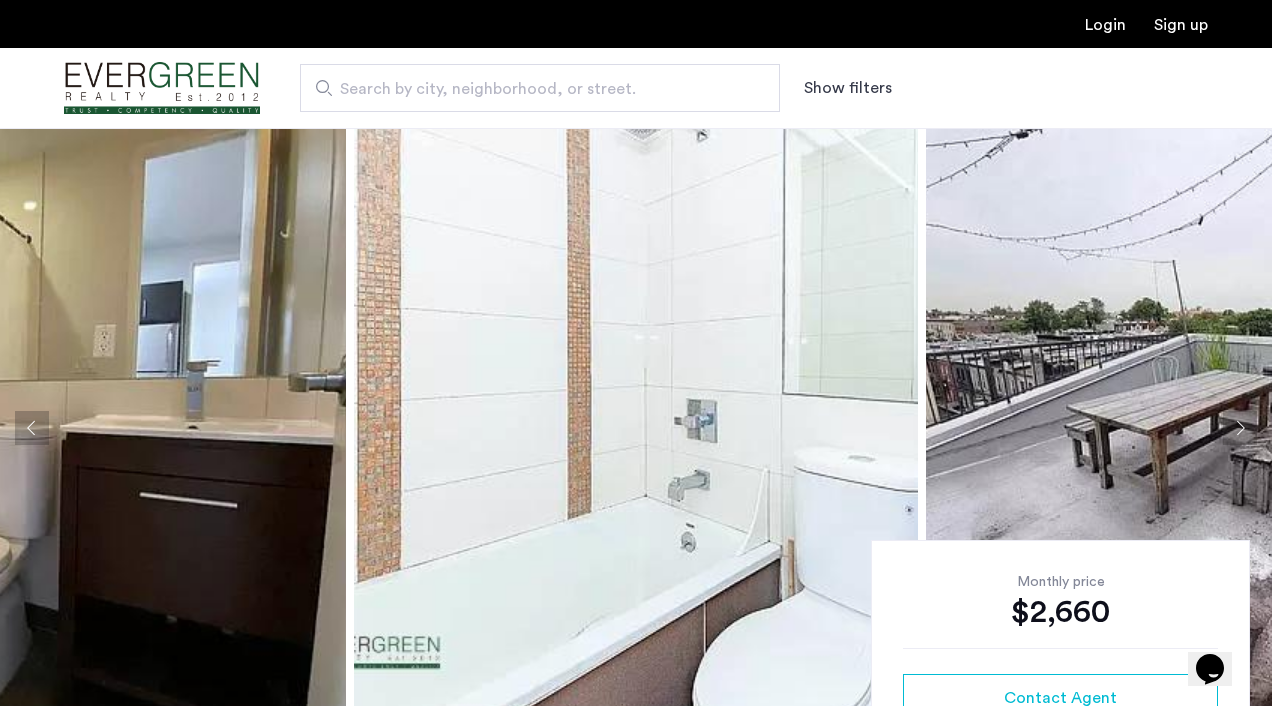 click 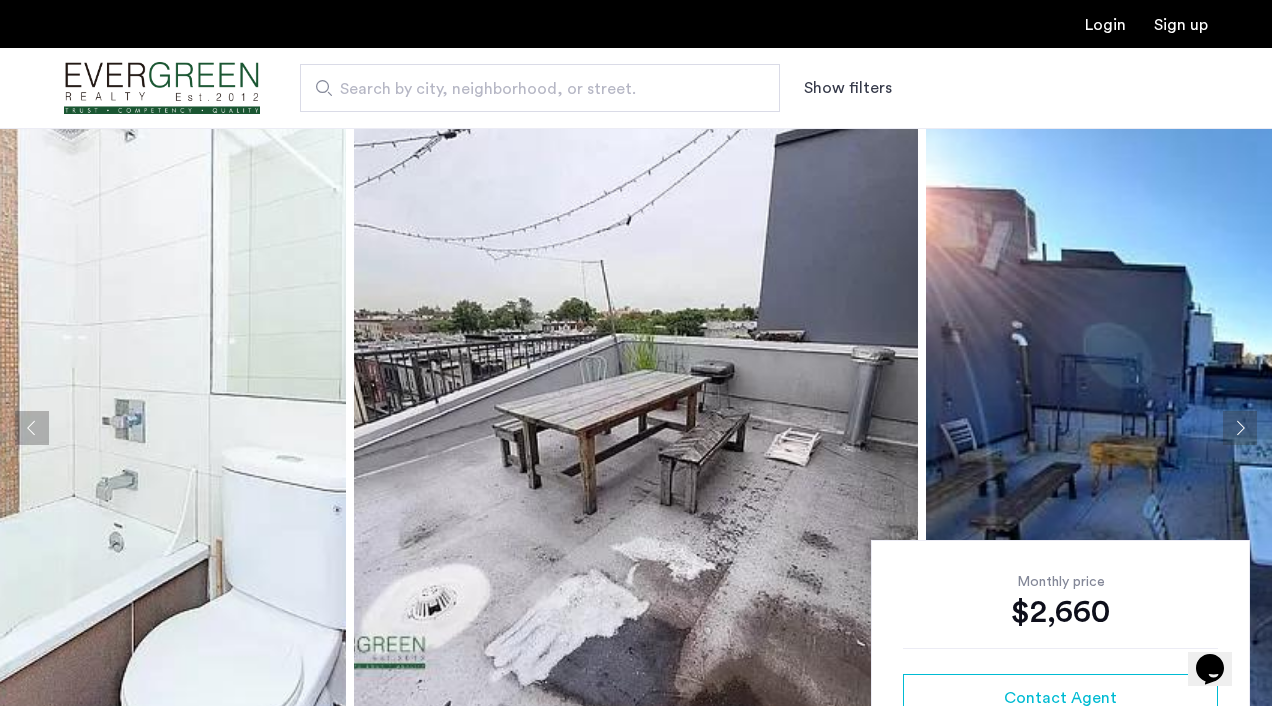 click 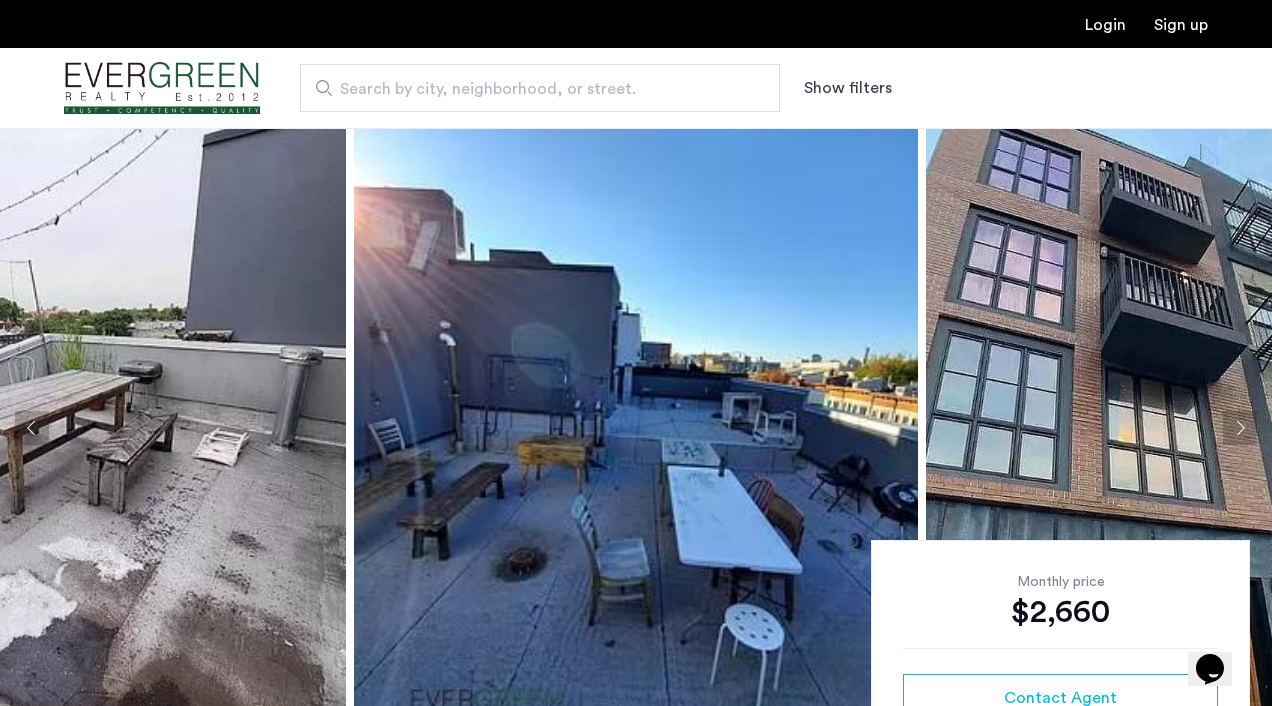 click 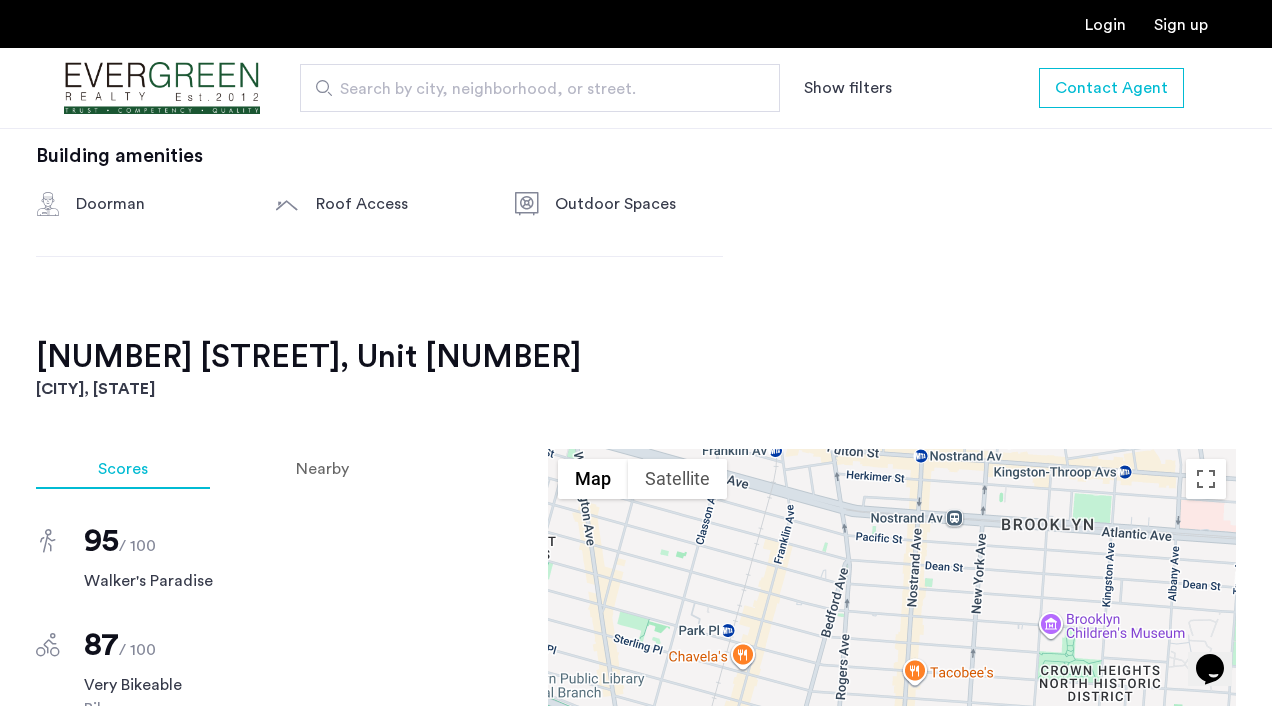 scroll, scrollTop: 1506, scrollLeft: 0, axis: vertical 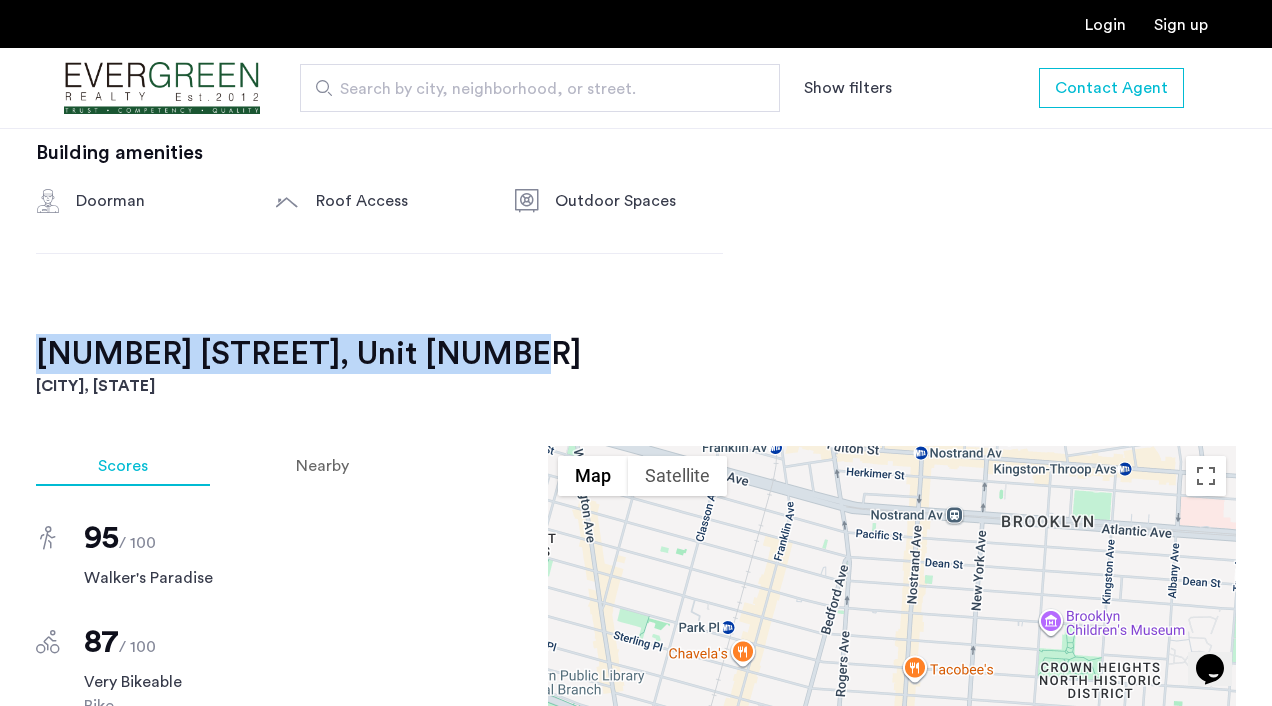 drag, startPoint x: 37, startPoint y: 346, endPoint x: 483, endPoint y: 345, distance: 446.00113 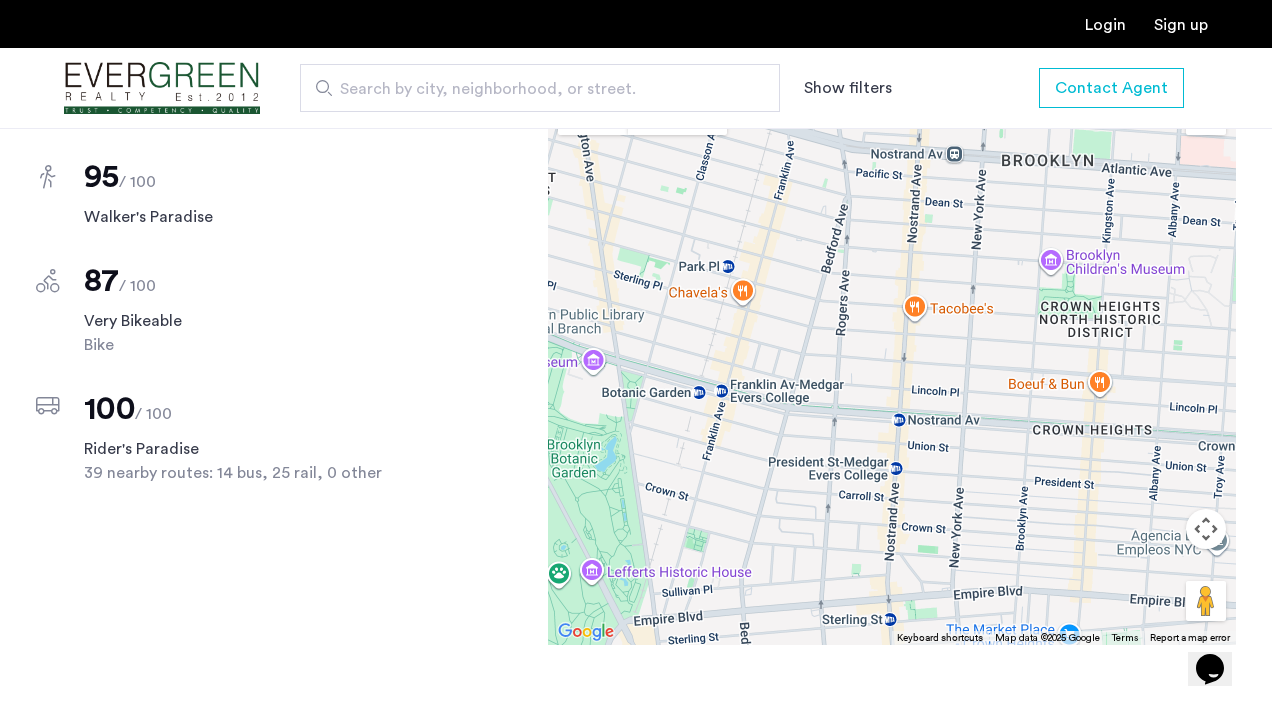 scroll, scrollTop: 1866, scrollLeft: 0, axis: vertical 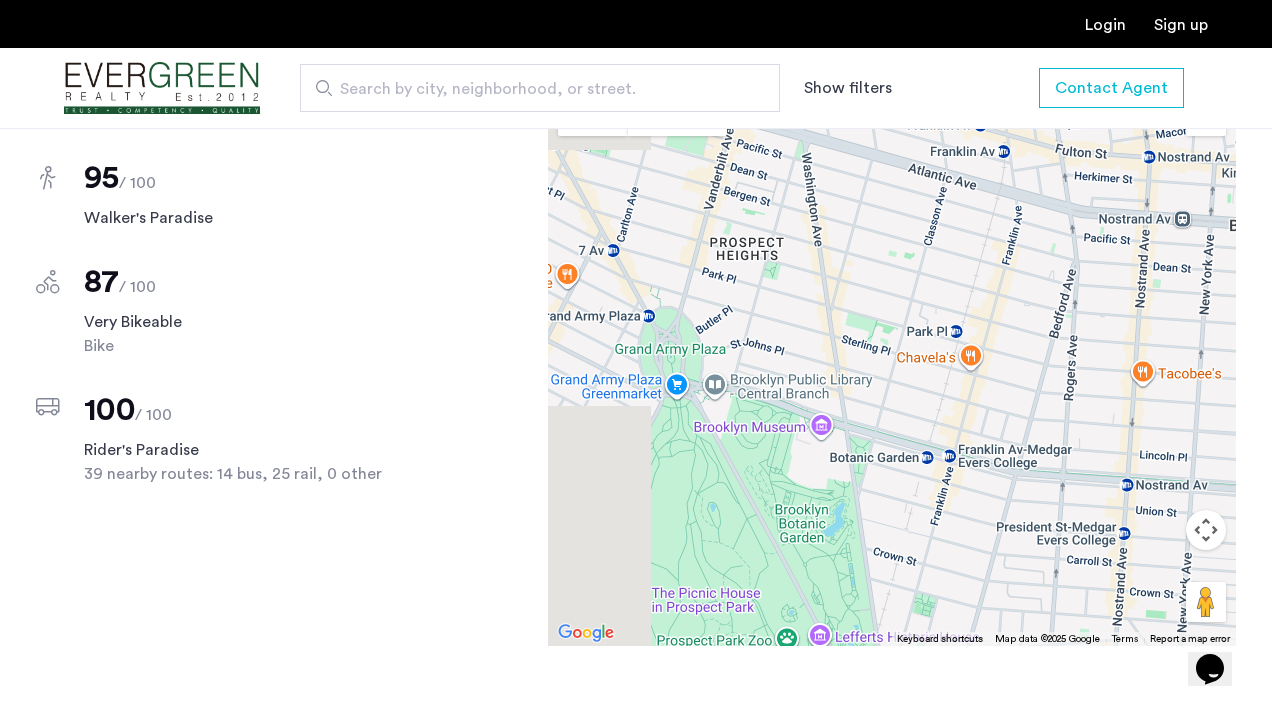 drag, startPoint x: 795, startPoint y: 329, endPoint x: 1024, endPoint y: 391, distance: 237.2446 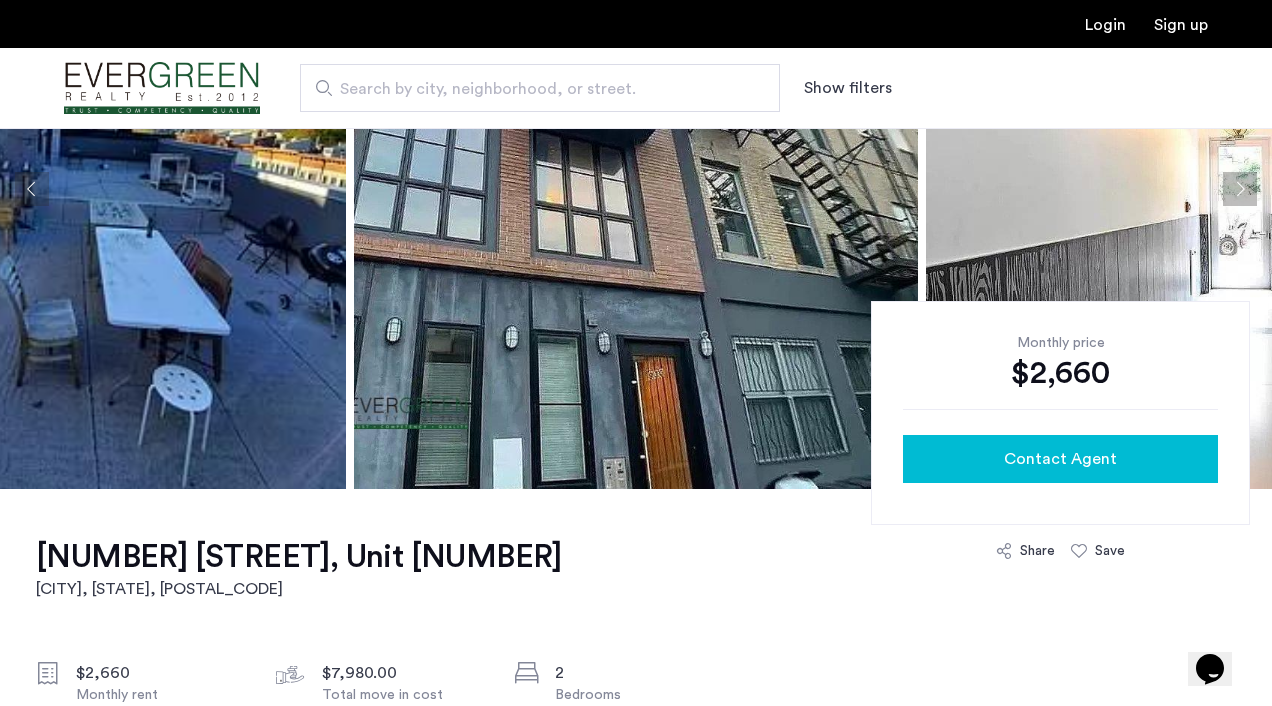 scroll, scrollTop: 236, scrollLeft: 0, axis: vertical 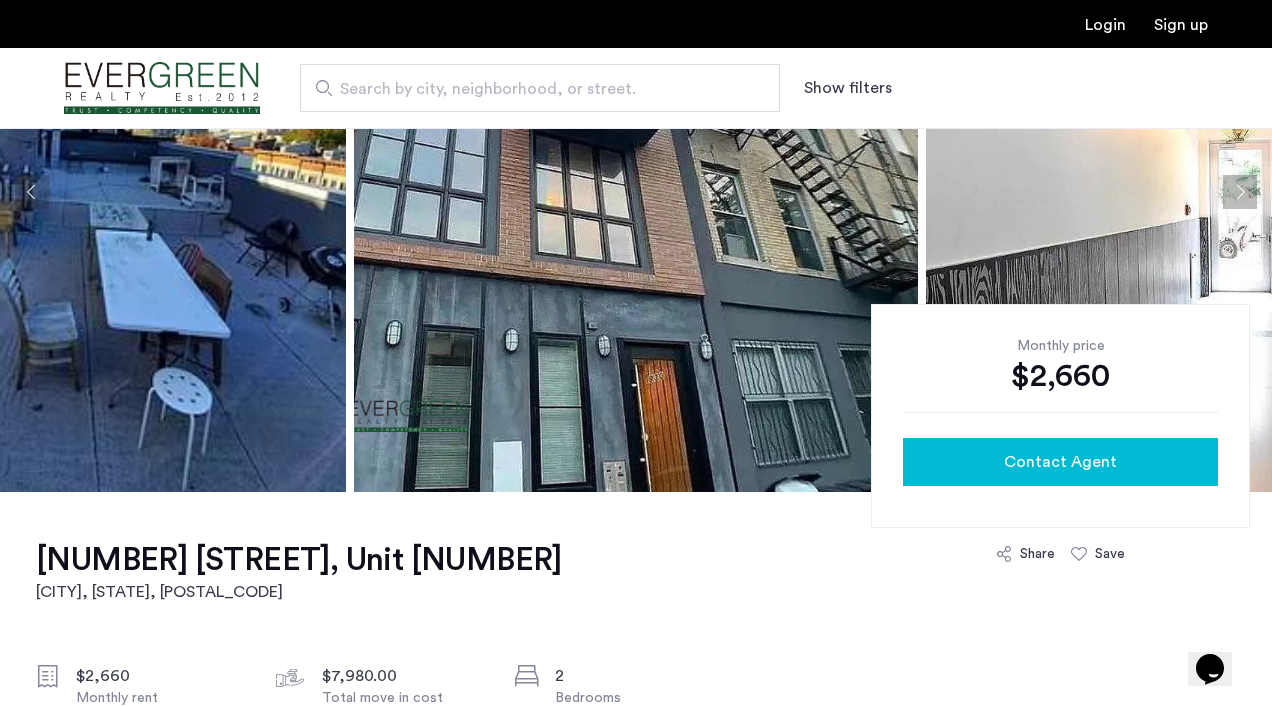 click on "Contact Agent" 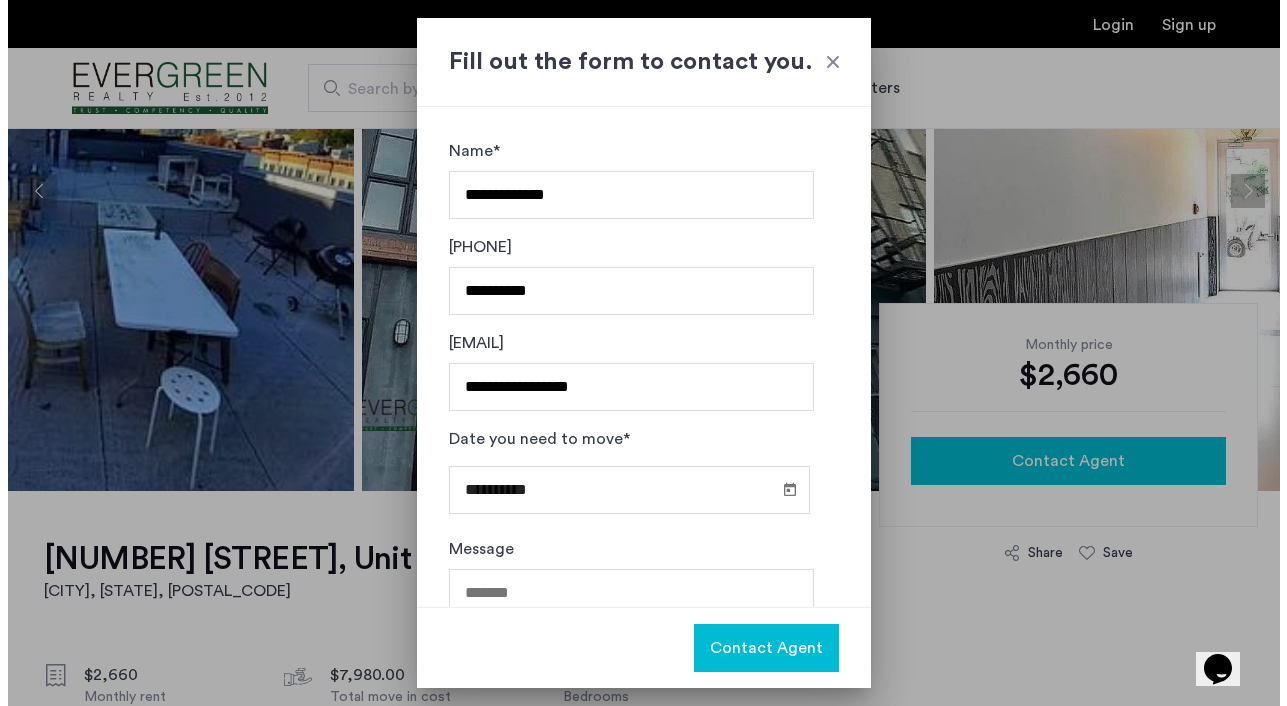 scroll, scrollTop: 0, scrollLeft: 0, axis: both 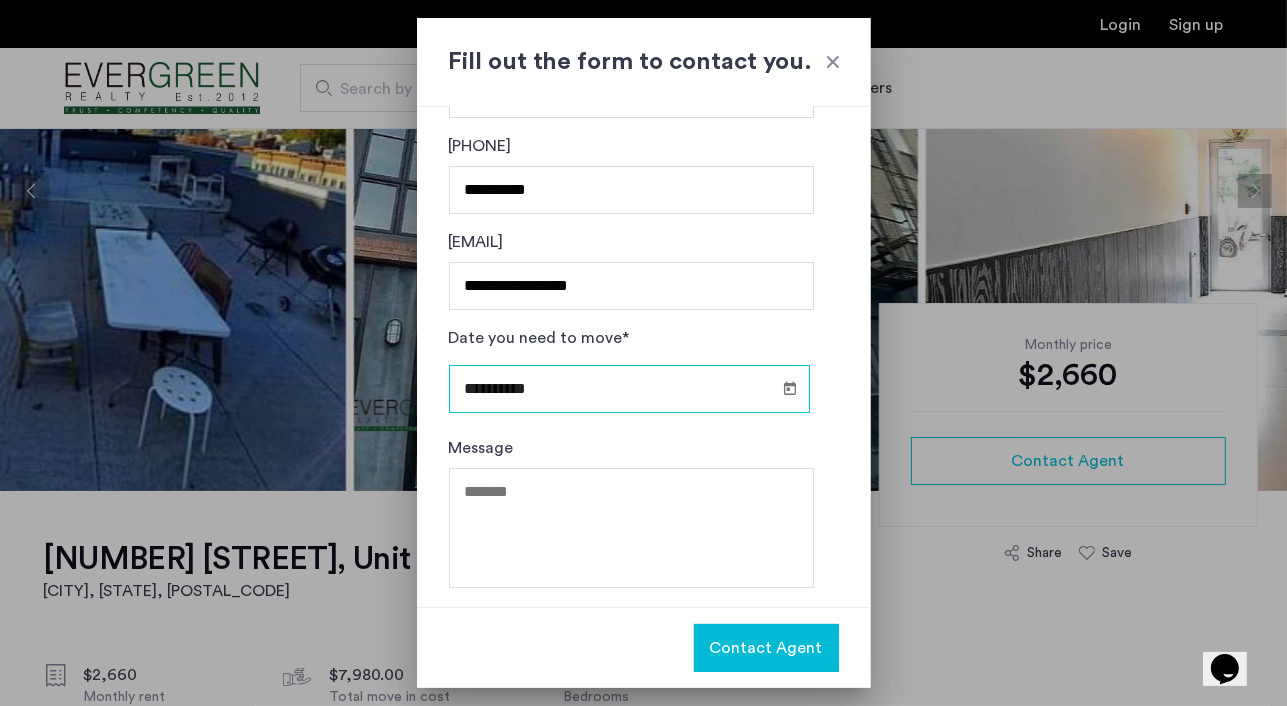 click on "**********" at bounding box center [629, 389] 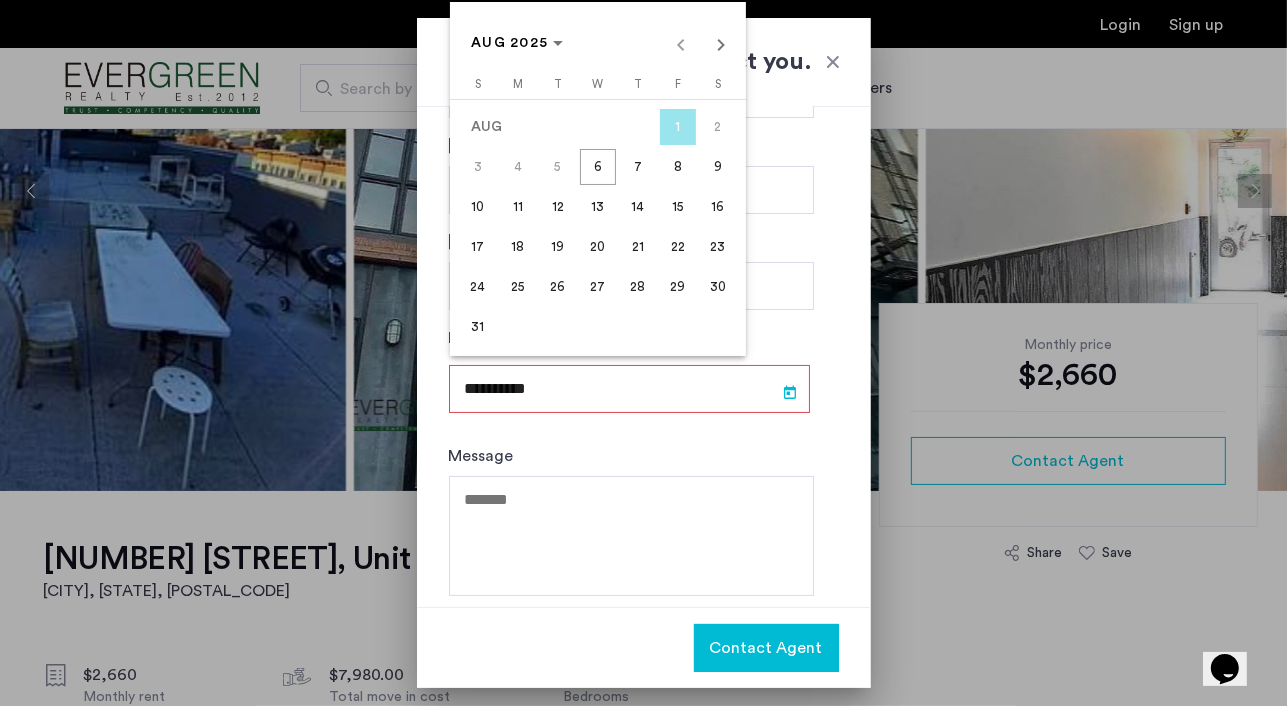 click at bounding box center (643, 353) 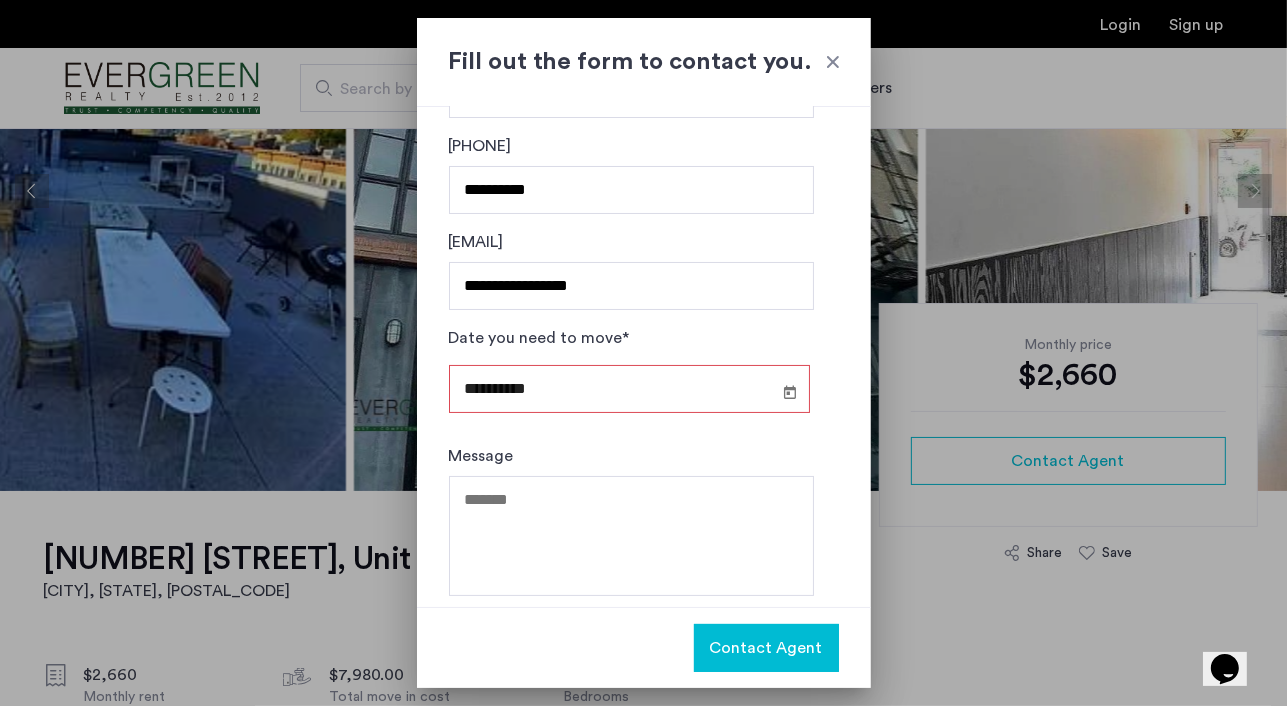click on "**********" at bounding box center (629, 389) 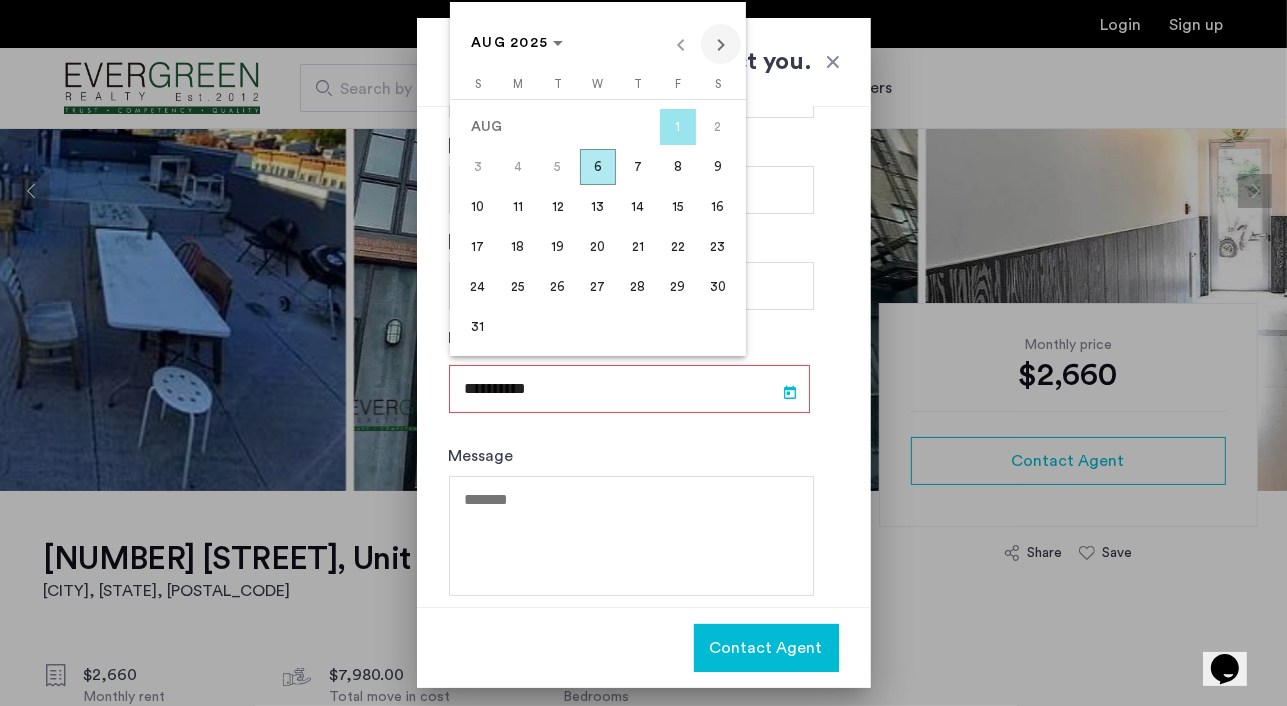 click at bounding box center (721, 44) 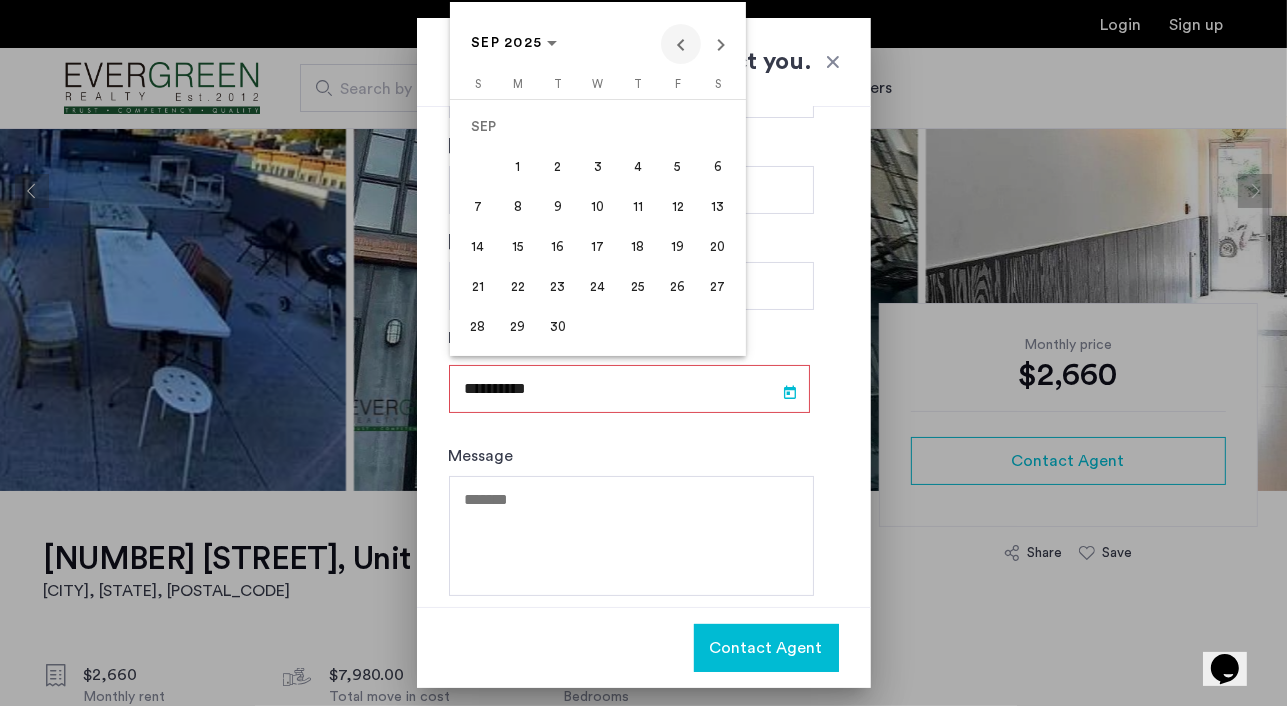 click at bounding box center [681, 44] 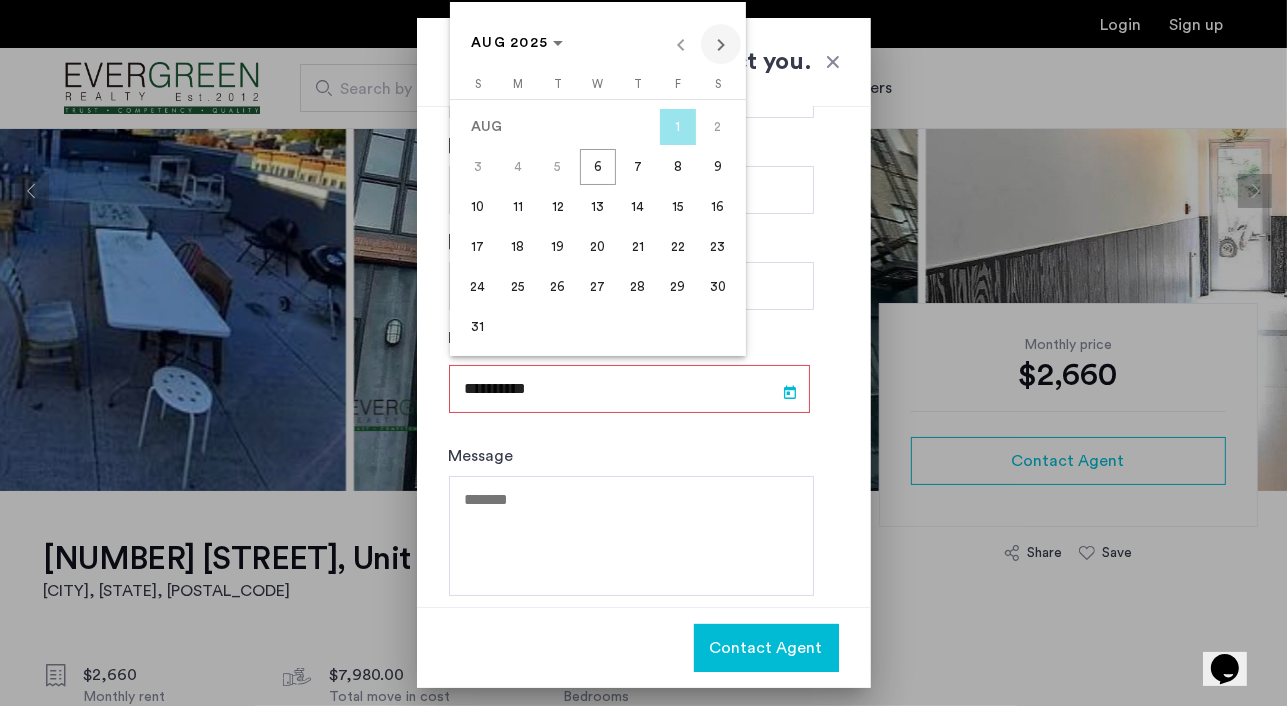 click at bounding box center (721, 44) 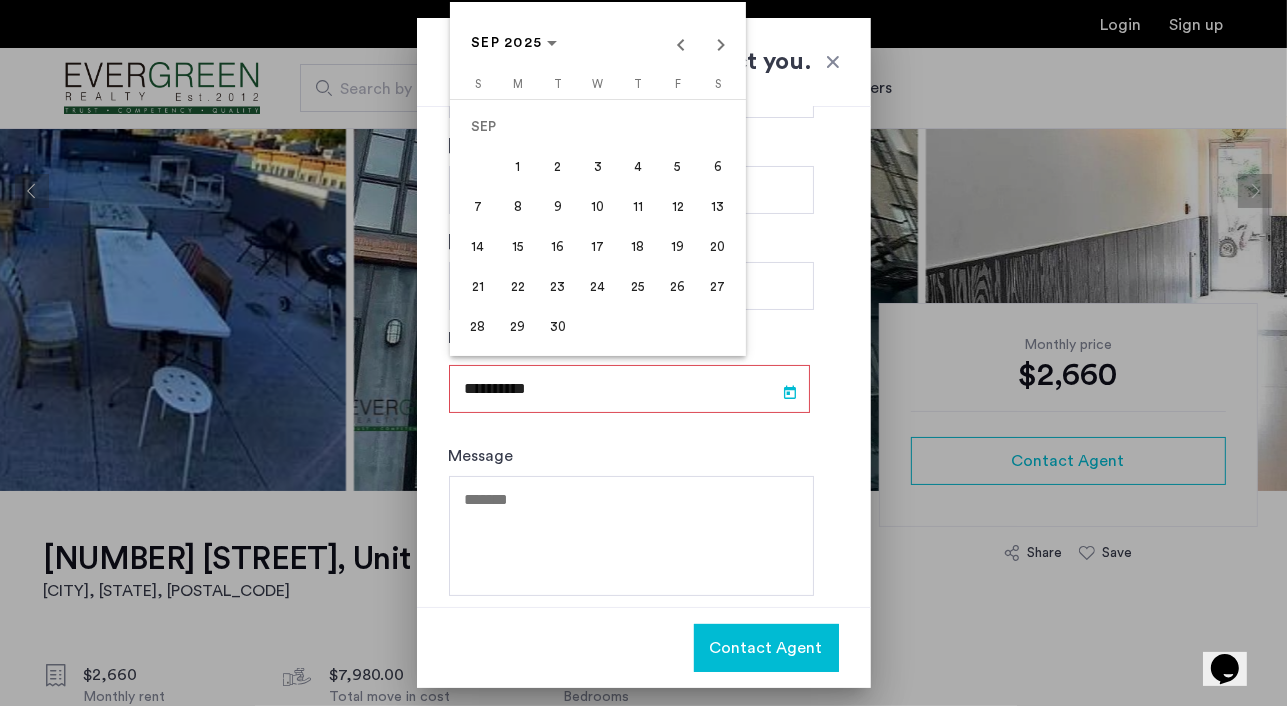 click on "1" at bounding box center (518, 167) 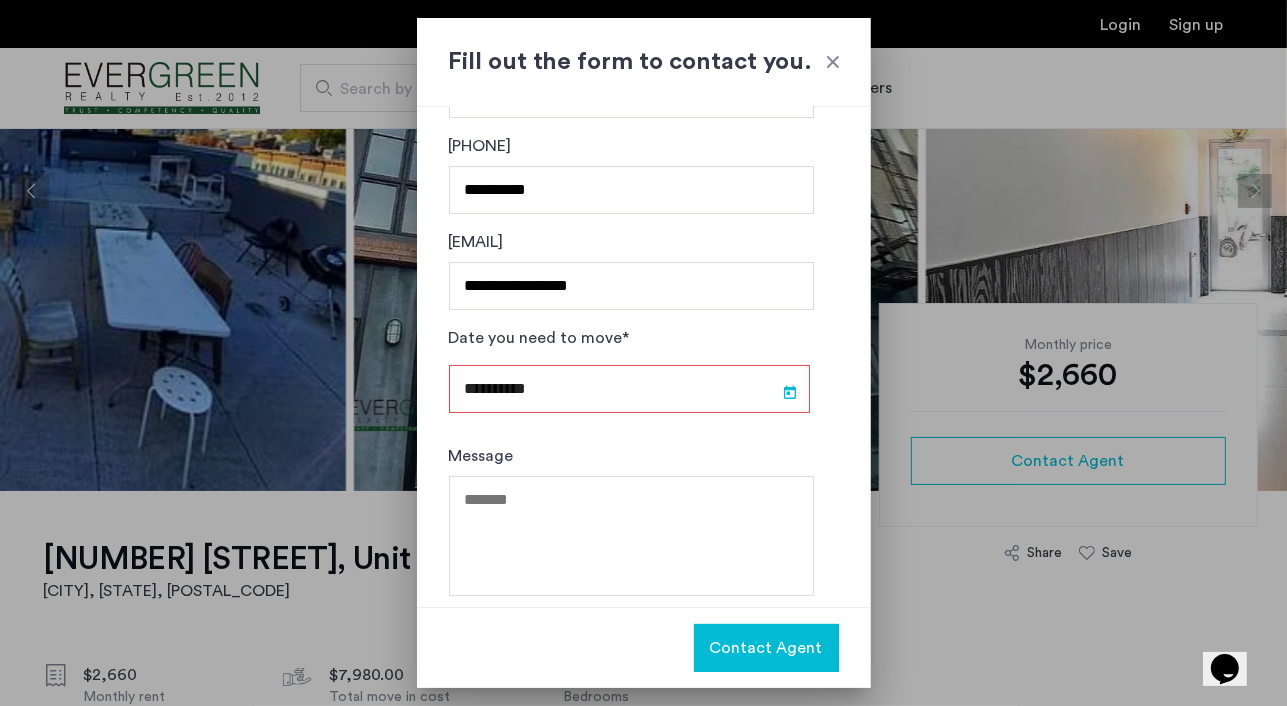 type on "**********" 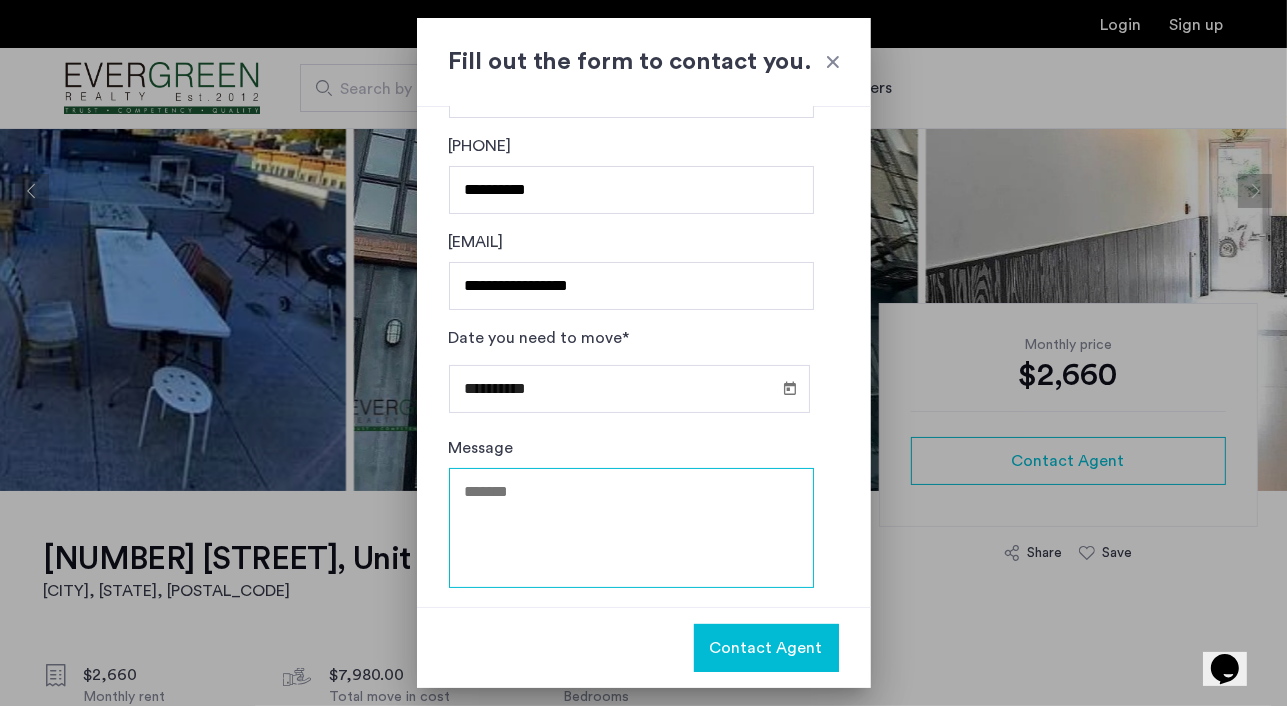 click on "Message" at bounding box center [631, 528] 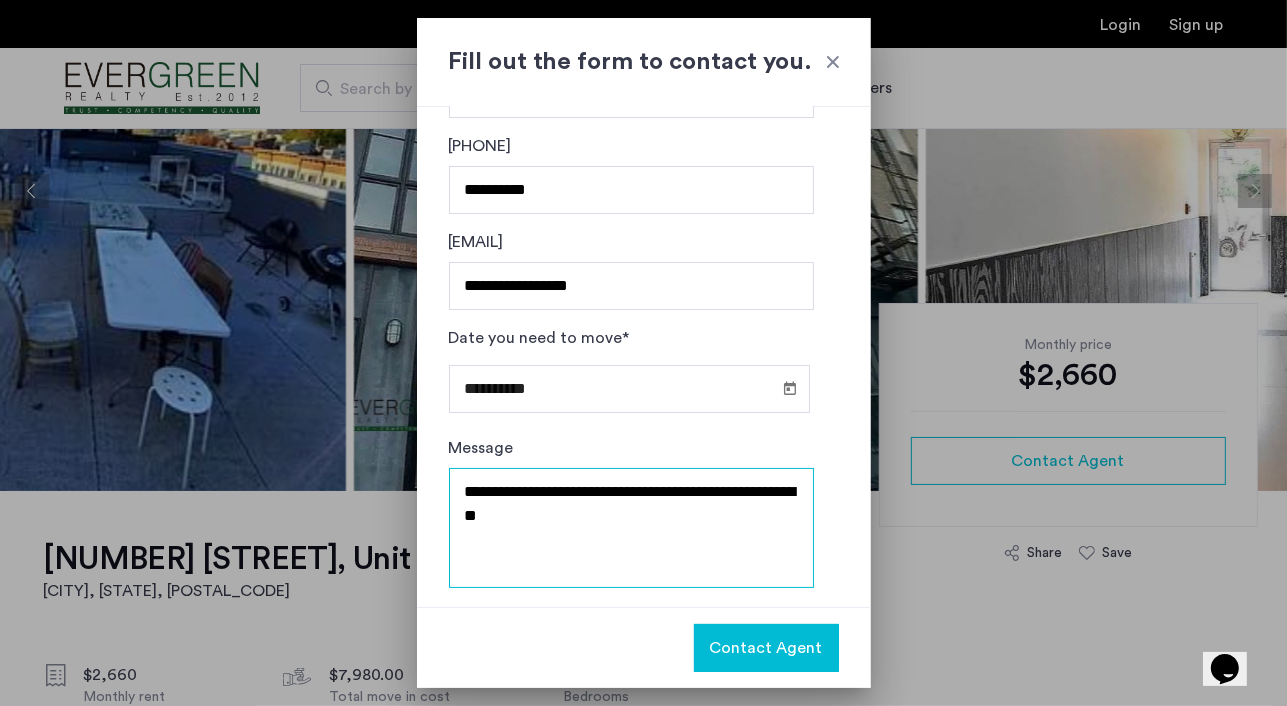 scroll, scrollTop: 0, scrollLeft: 0, axis: both 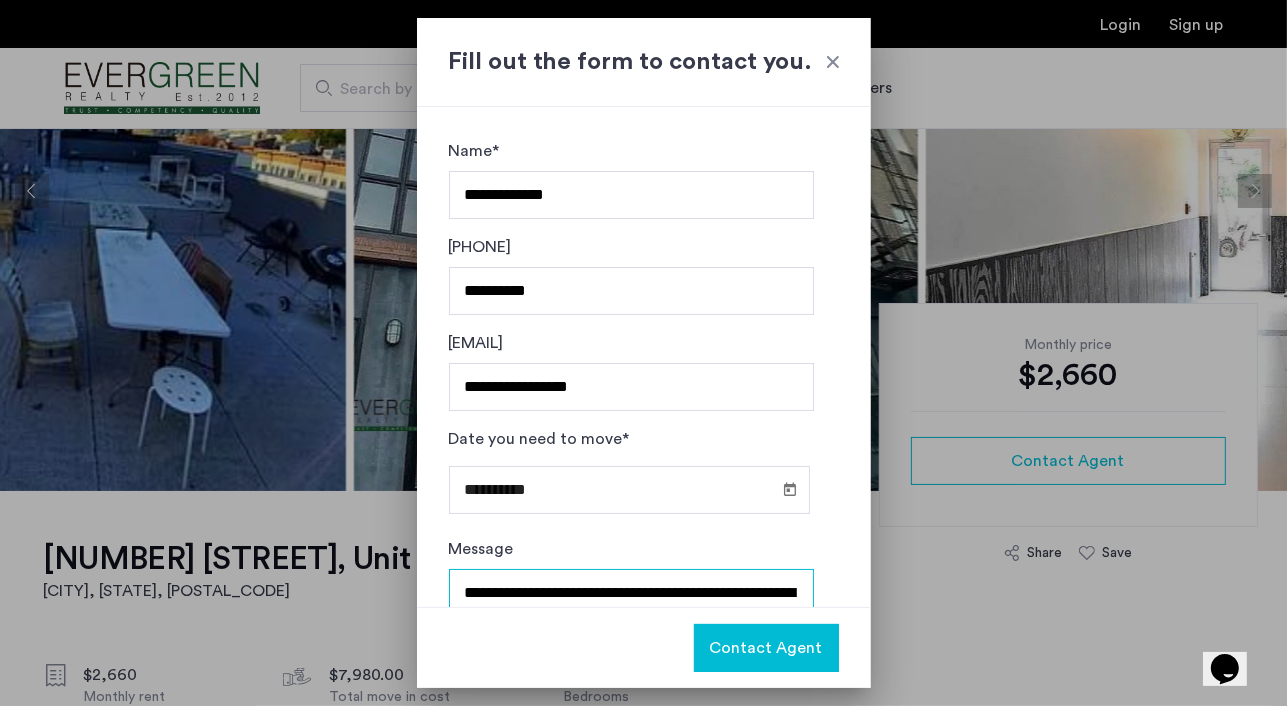 type on "**********" 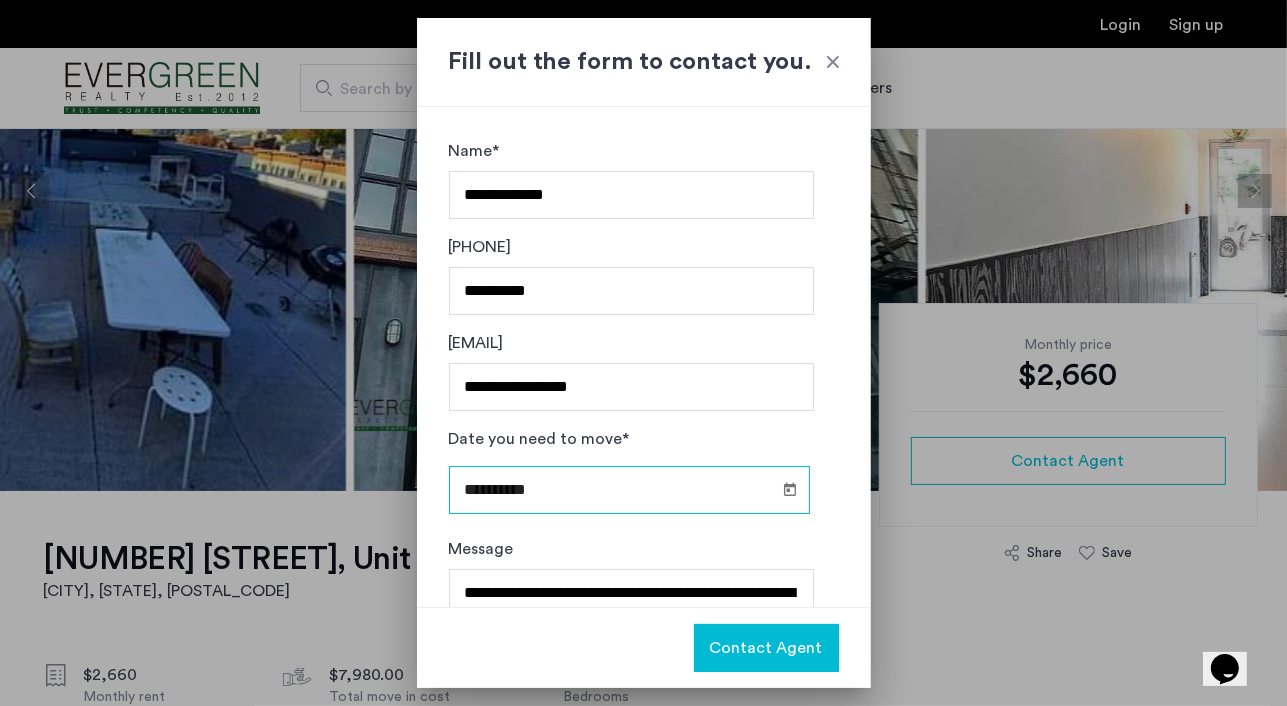 click on "**********" at bounding box center (629, 490) 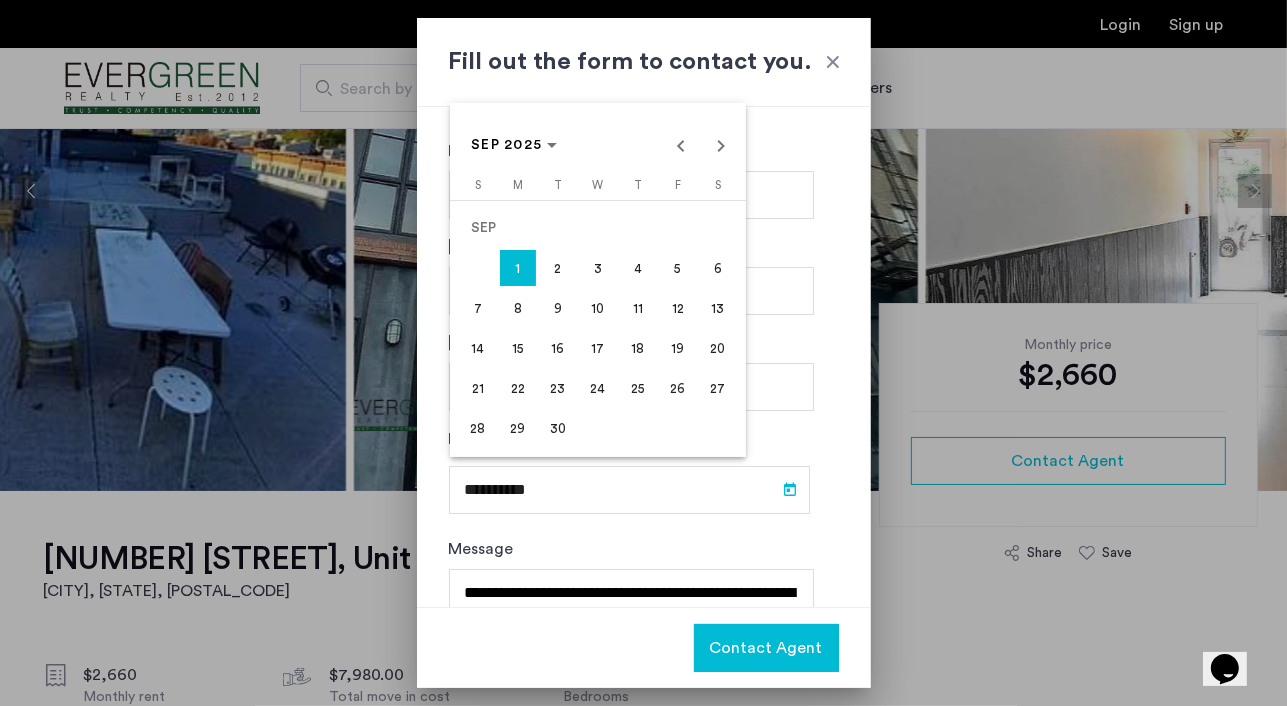 click at bounding box center (643, 353) 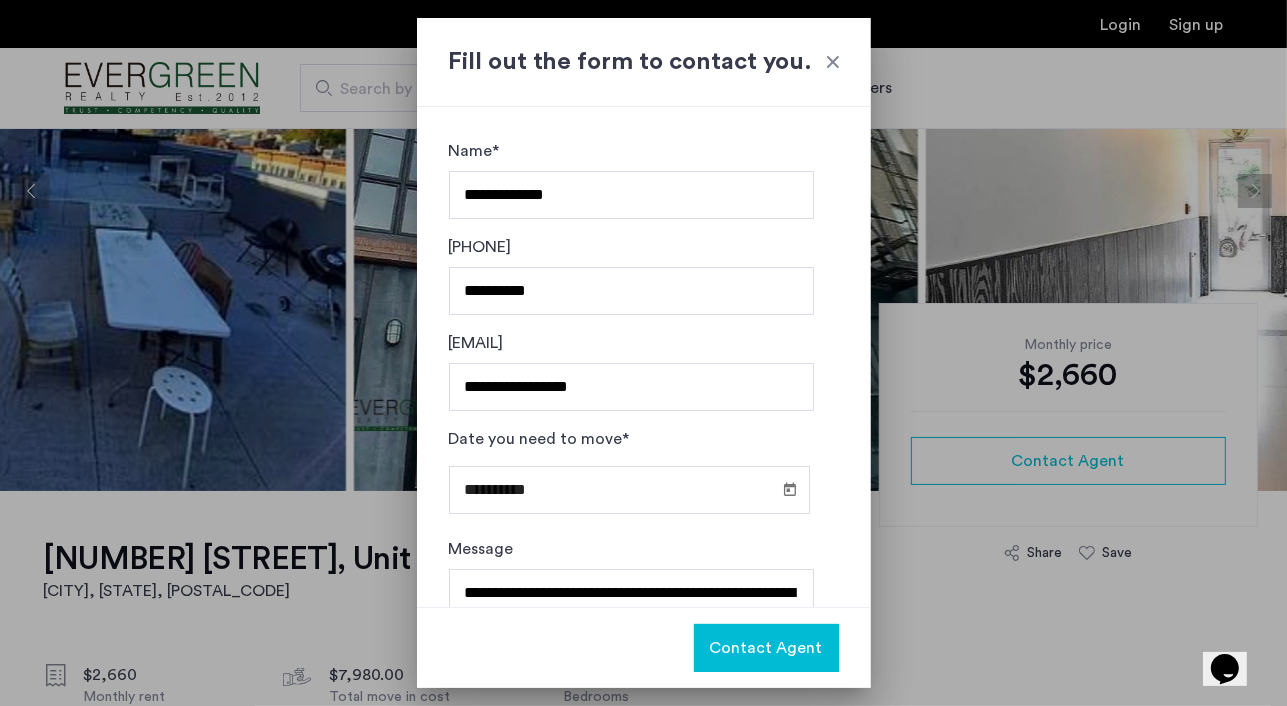 click on "Contact Agent" at bounding box center (766, 648) 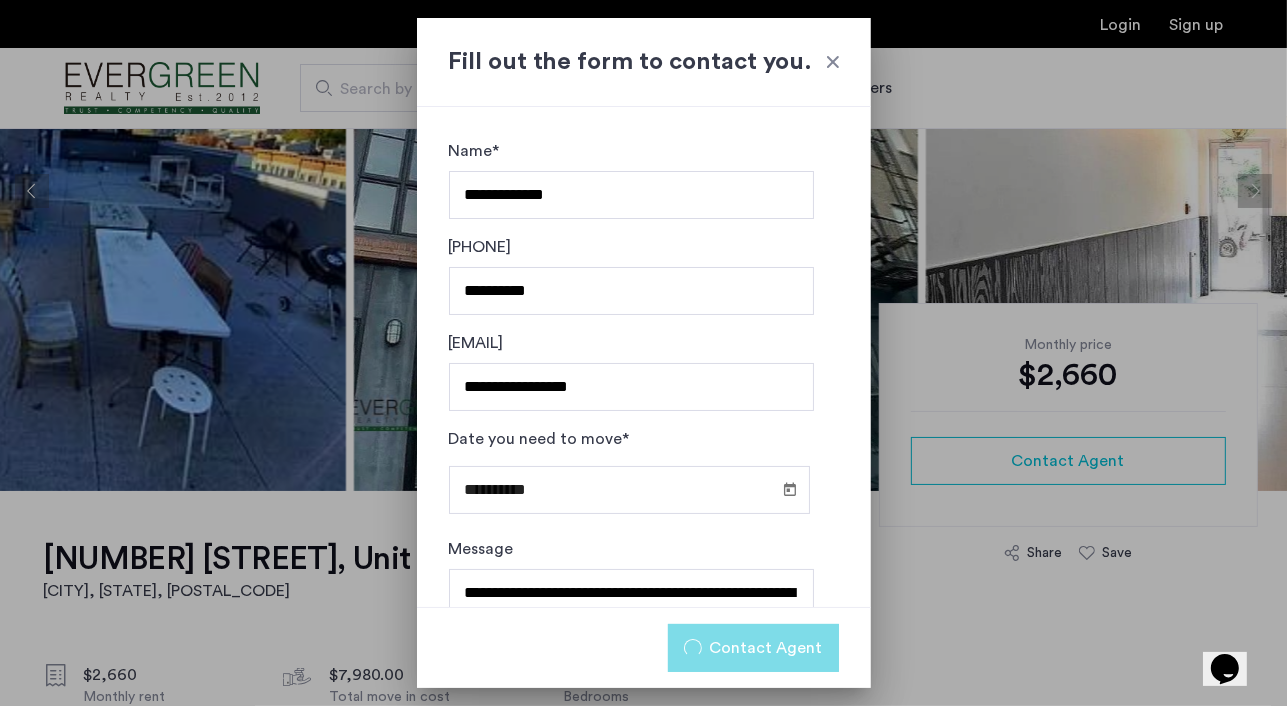 scroll, scrollTop: 101, scrollLeft: 0, axis: vertical 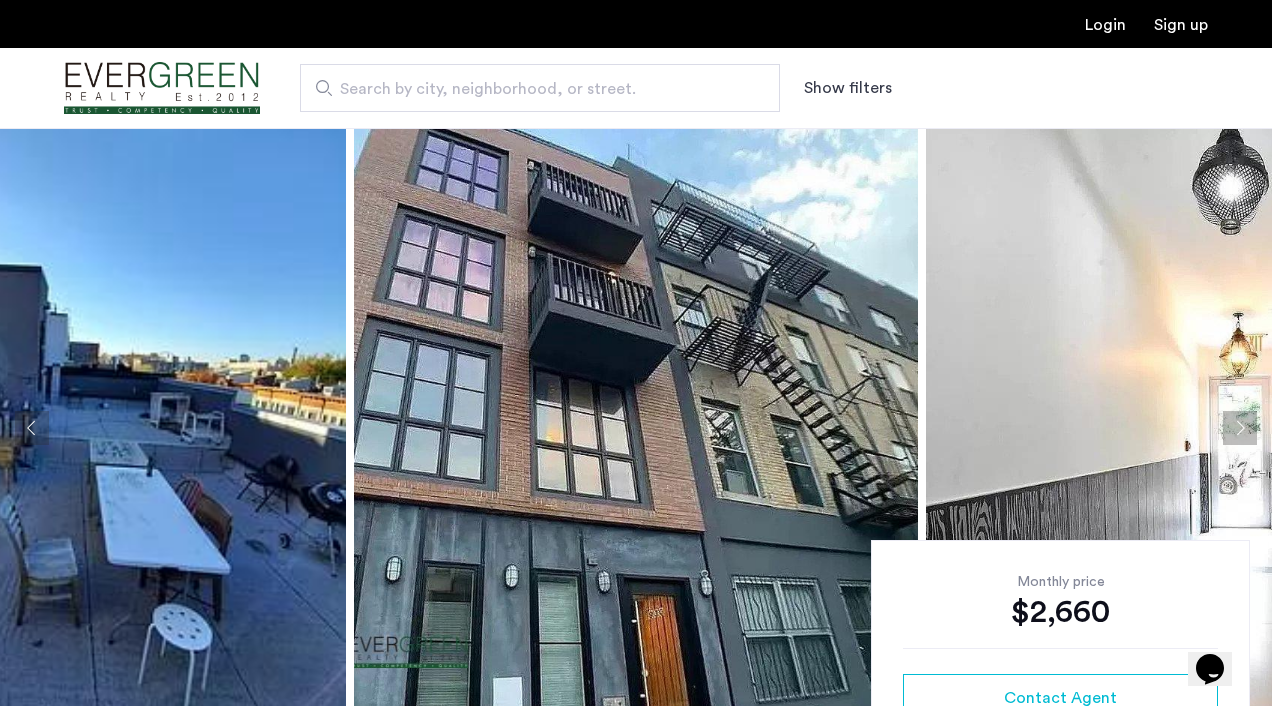 click 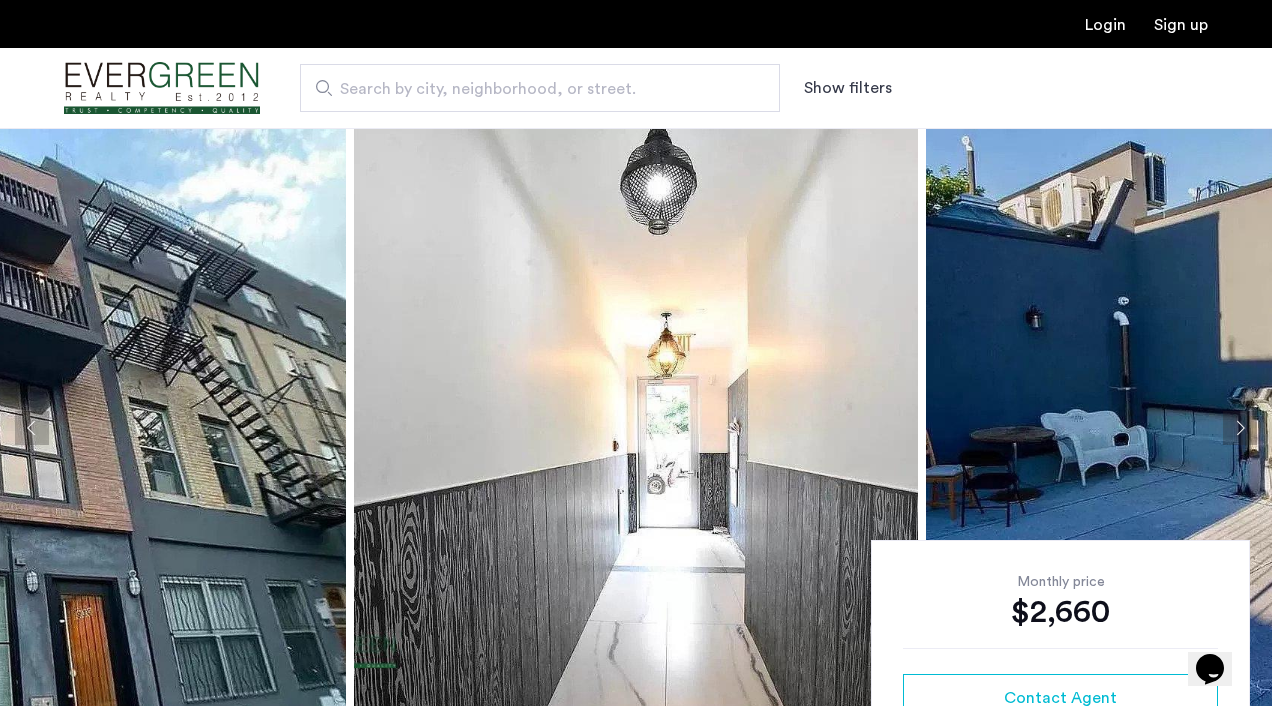 click 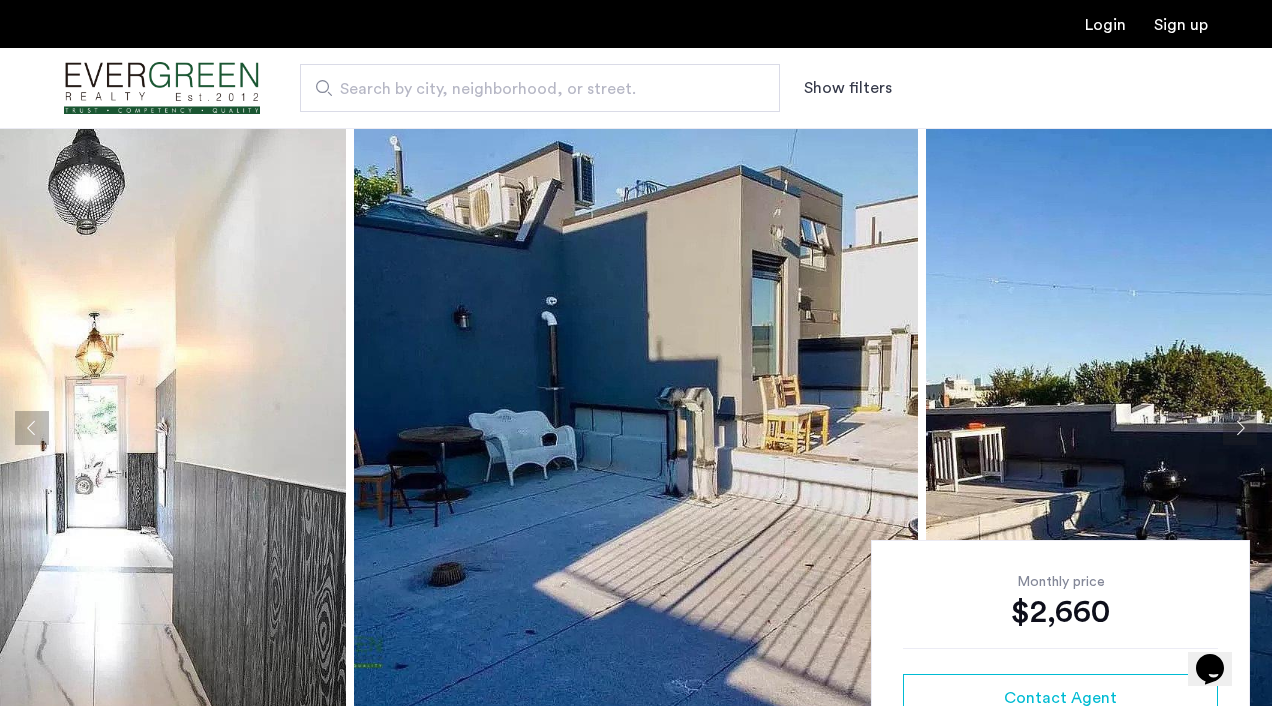 click 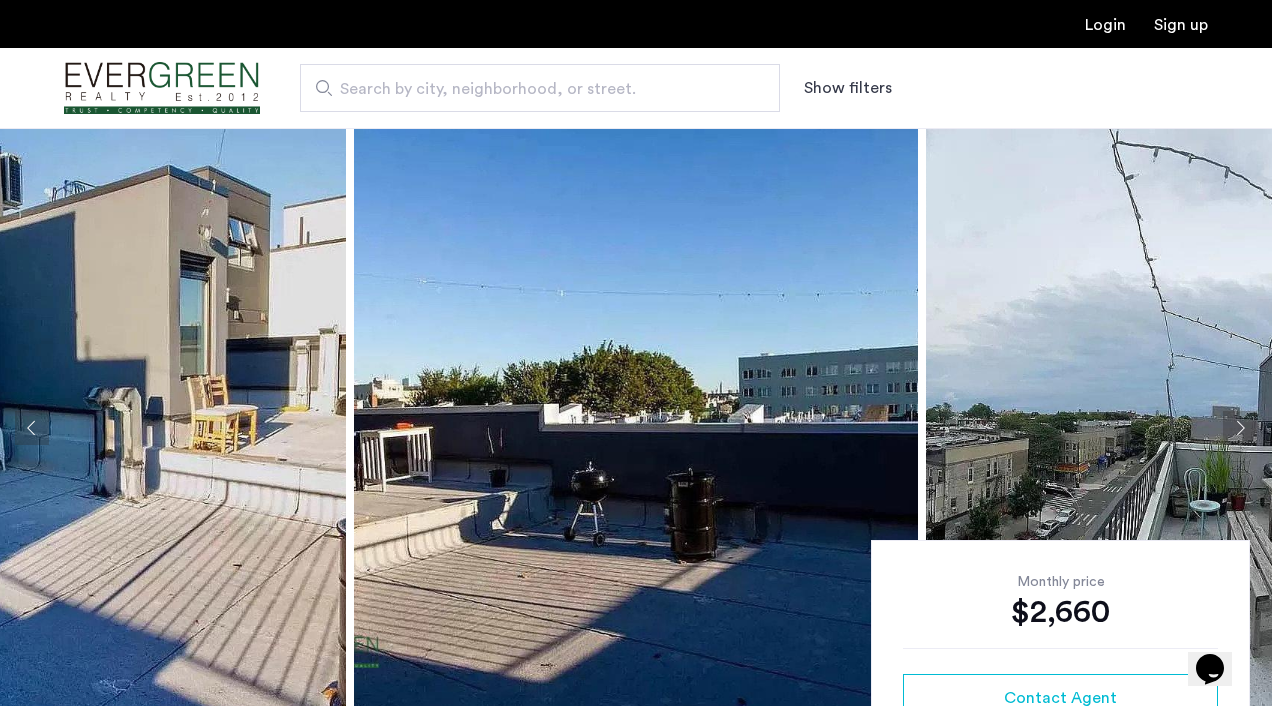 click 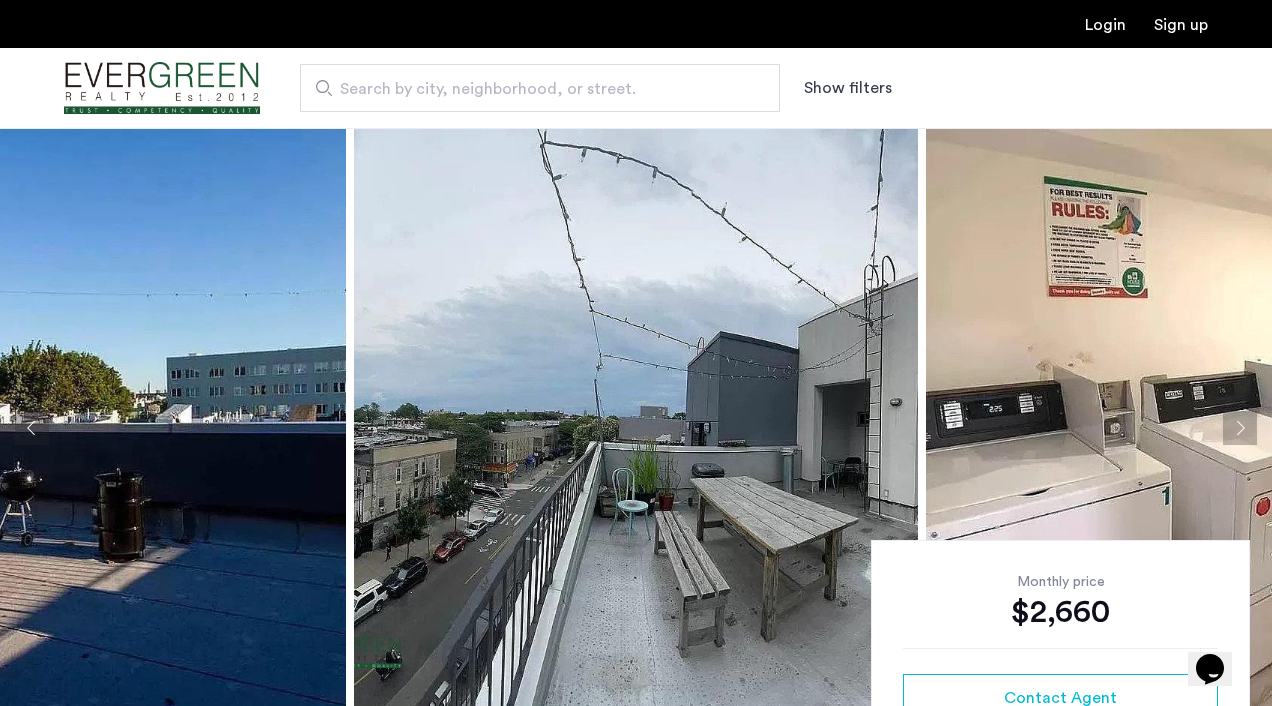 click 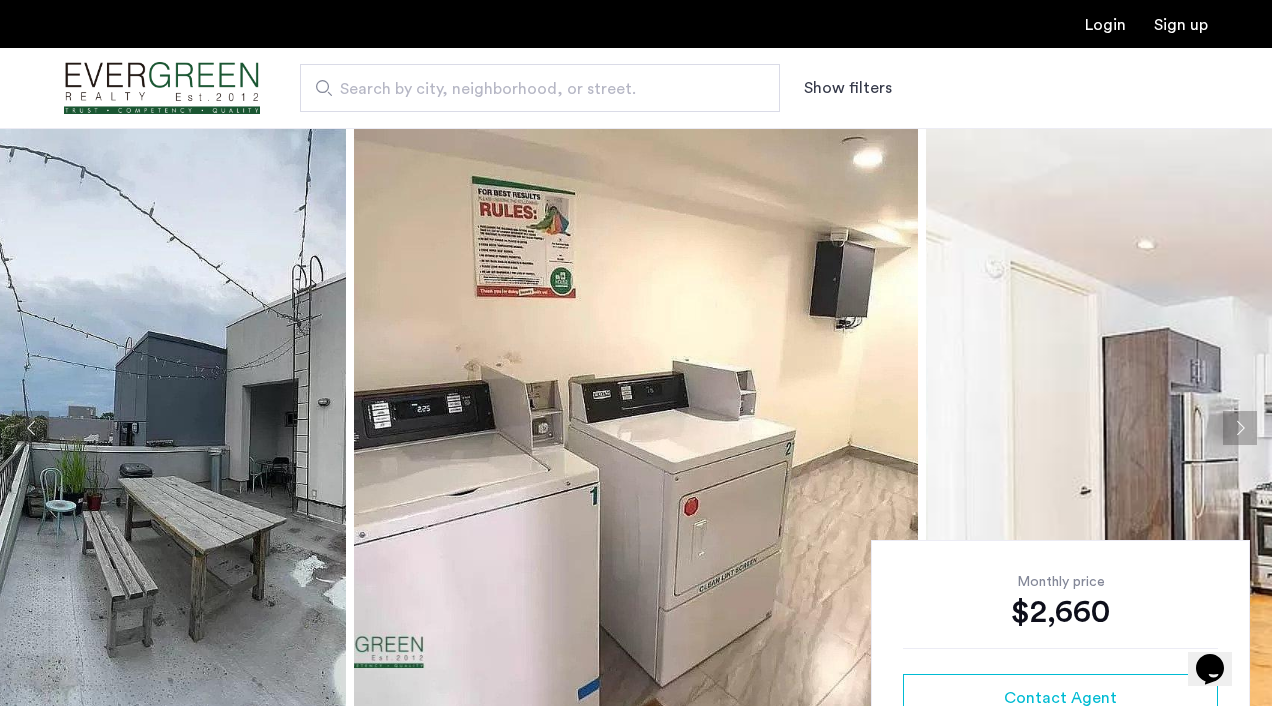 click 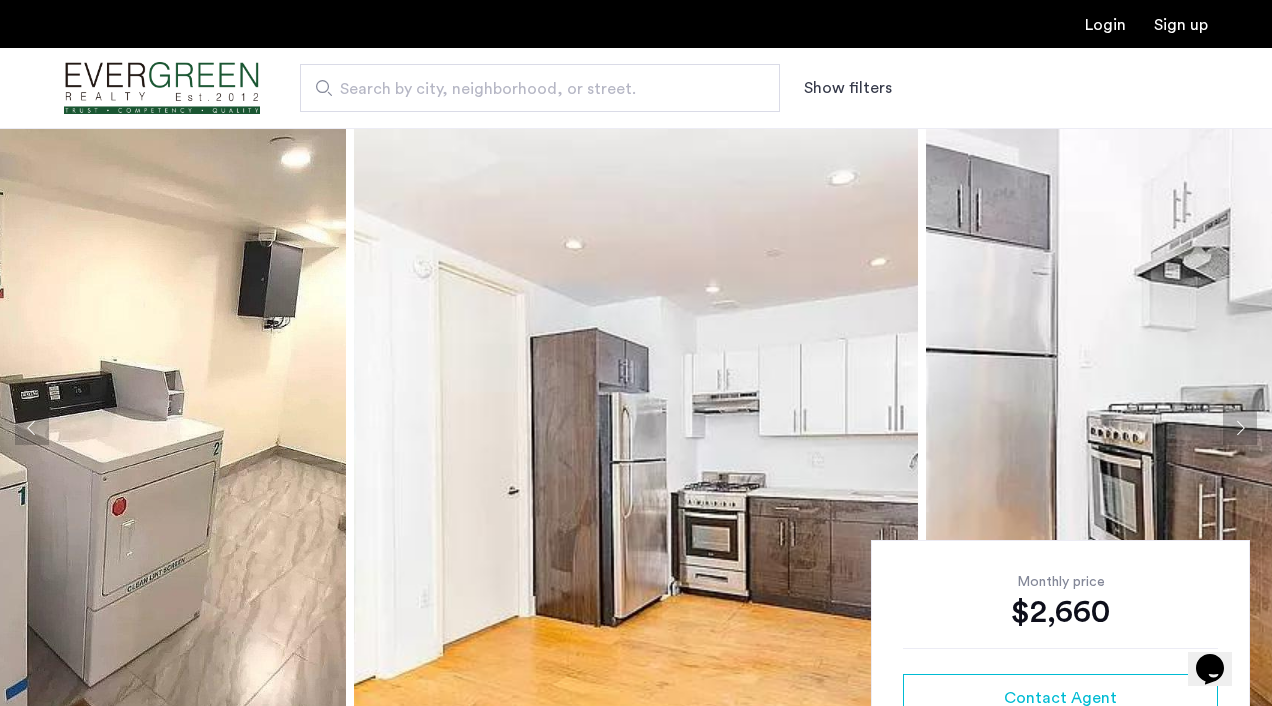 click 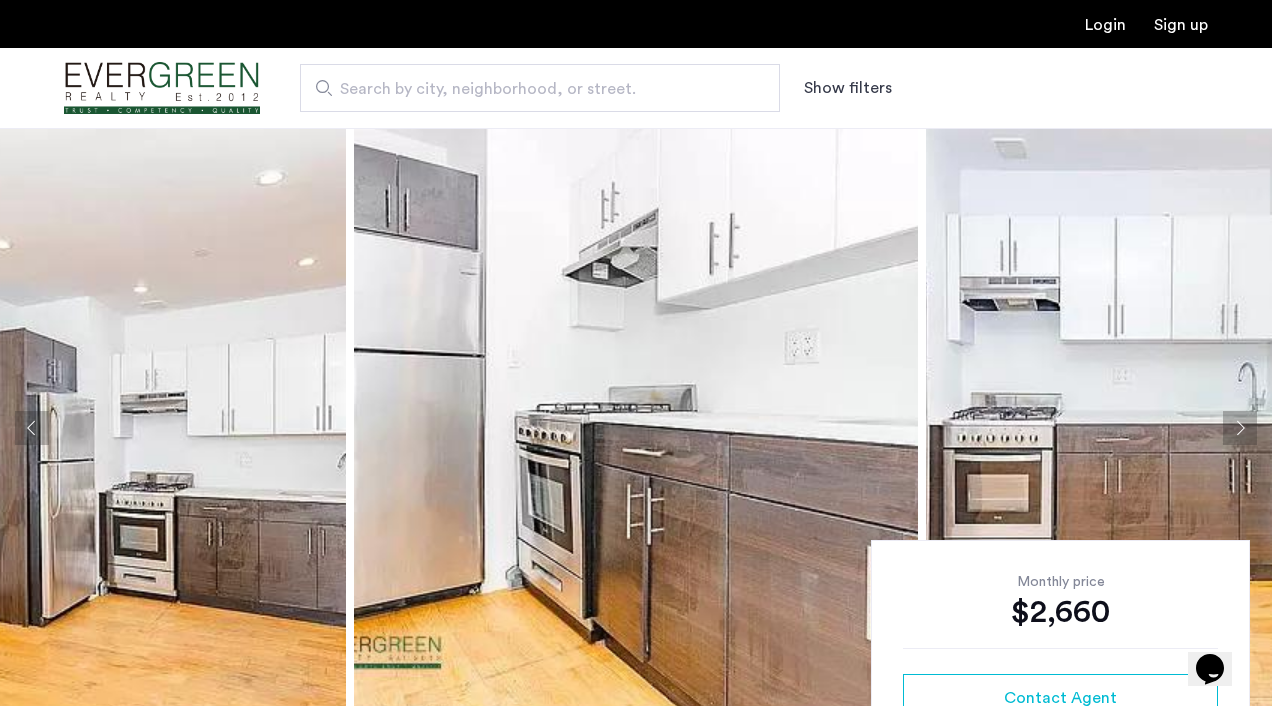 click 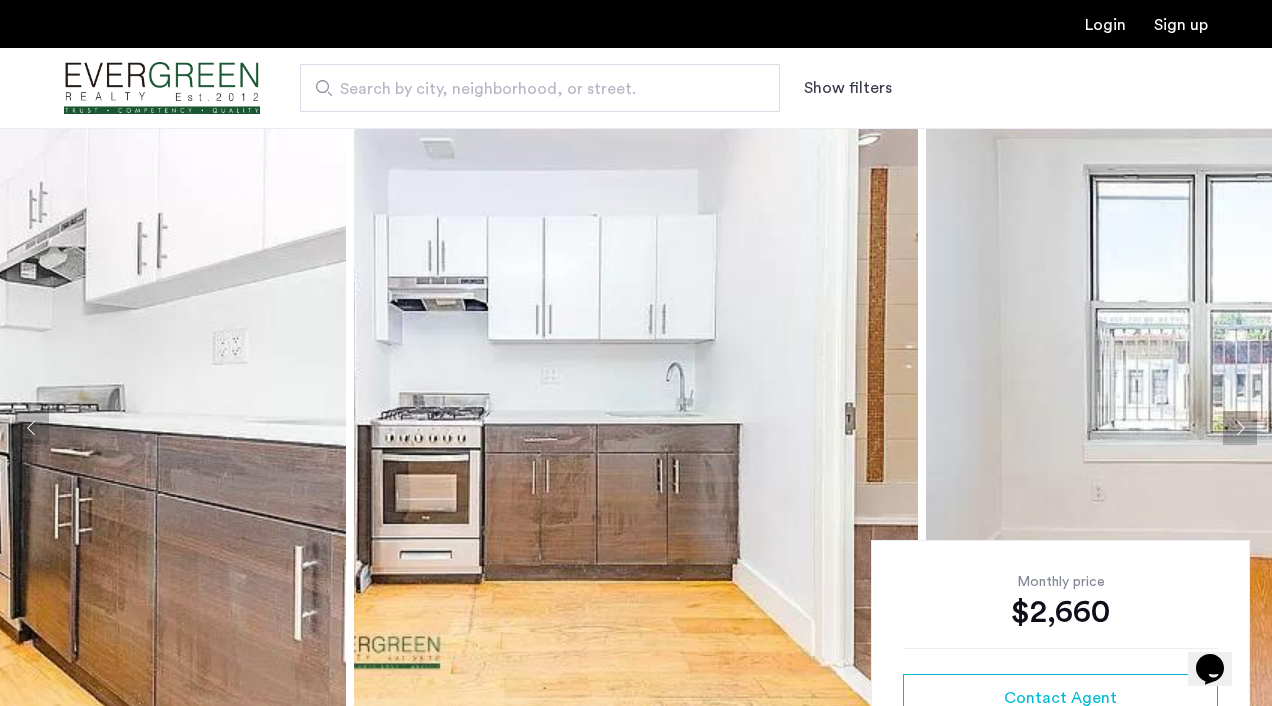 click 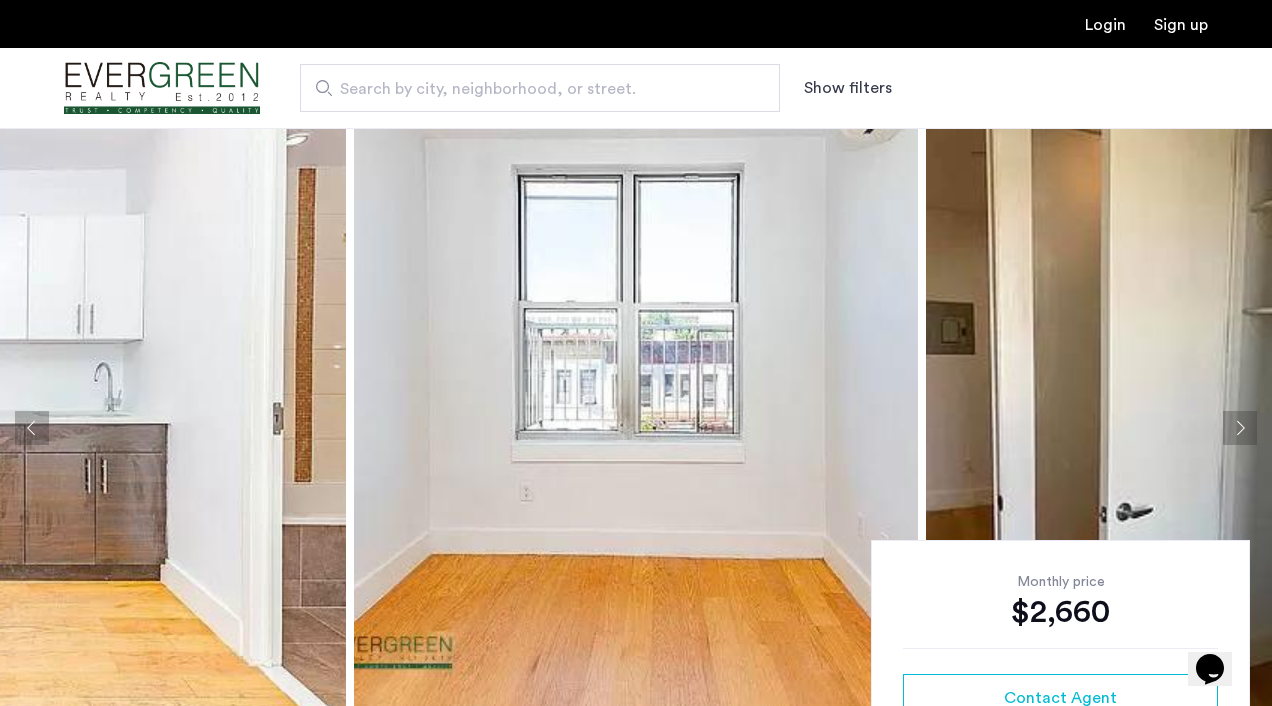 click 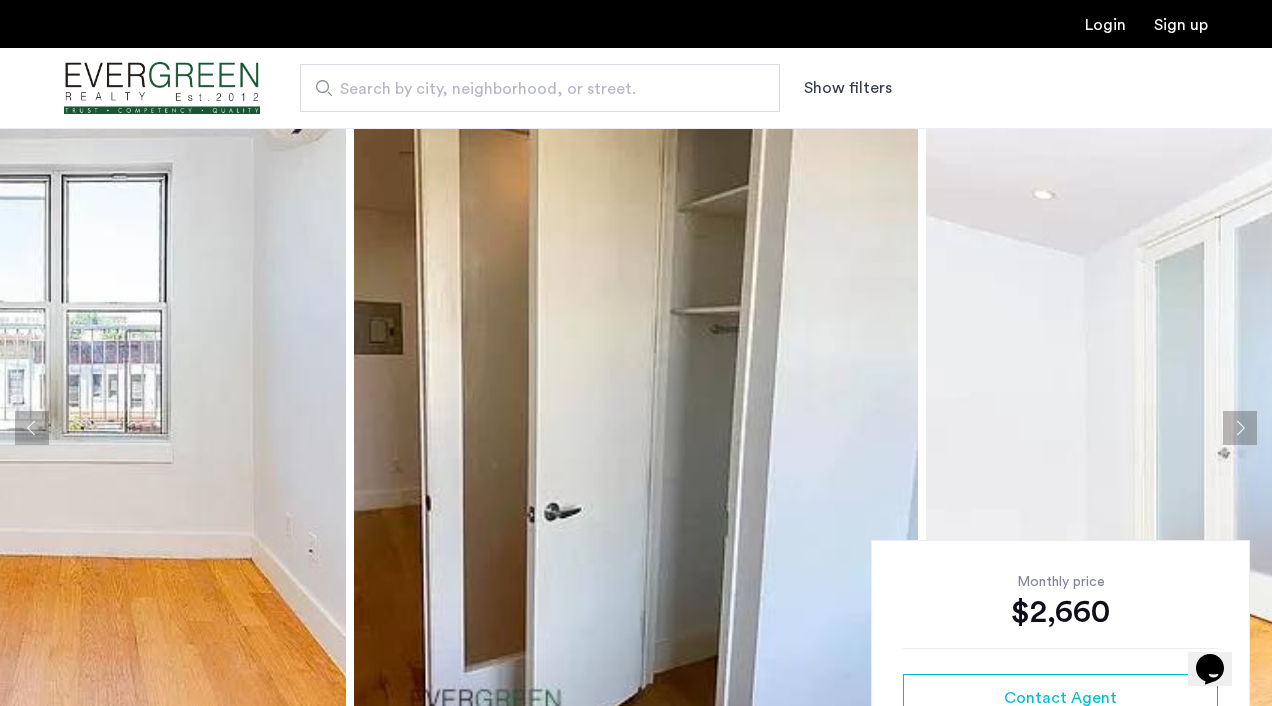 click 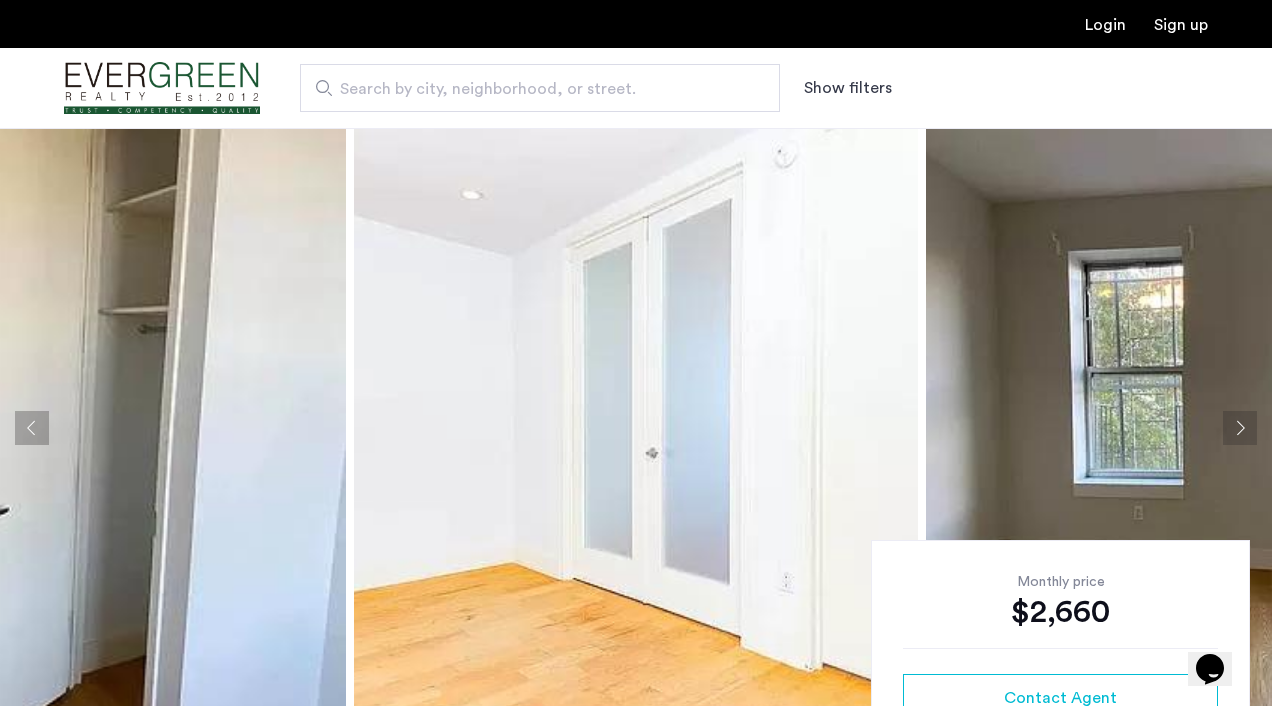 click 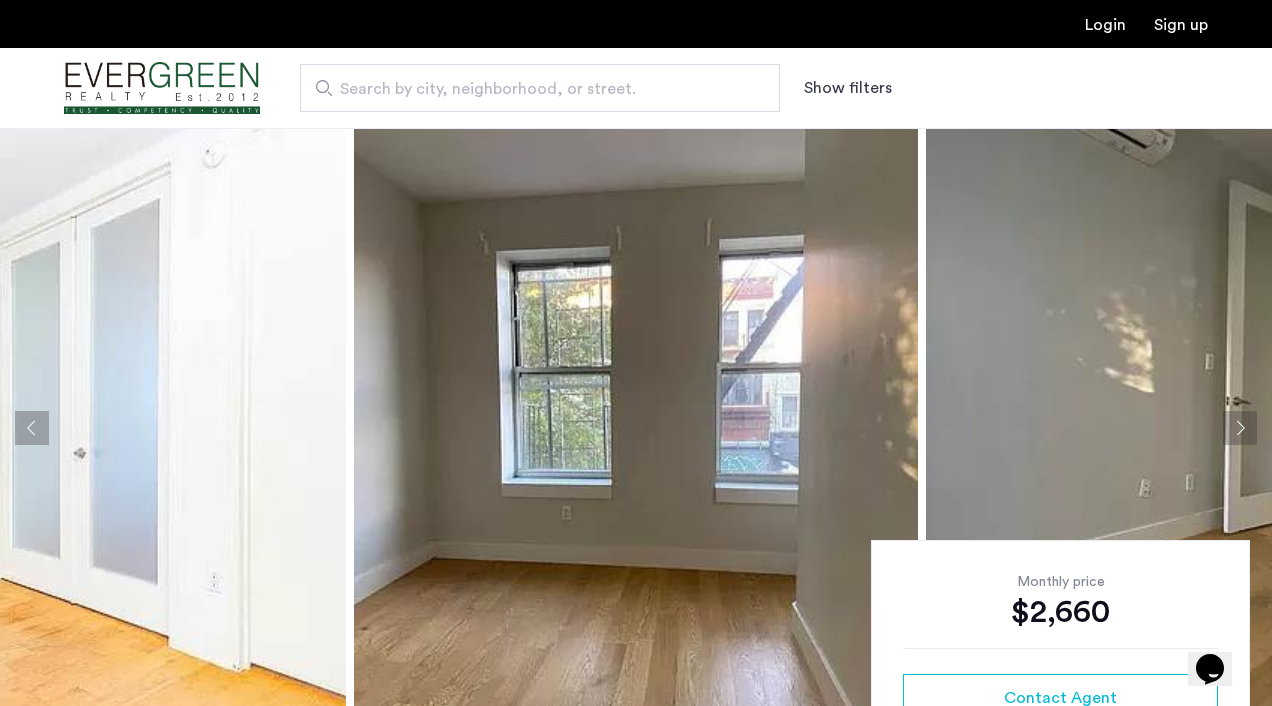 click 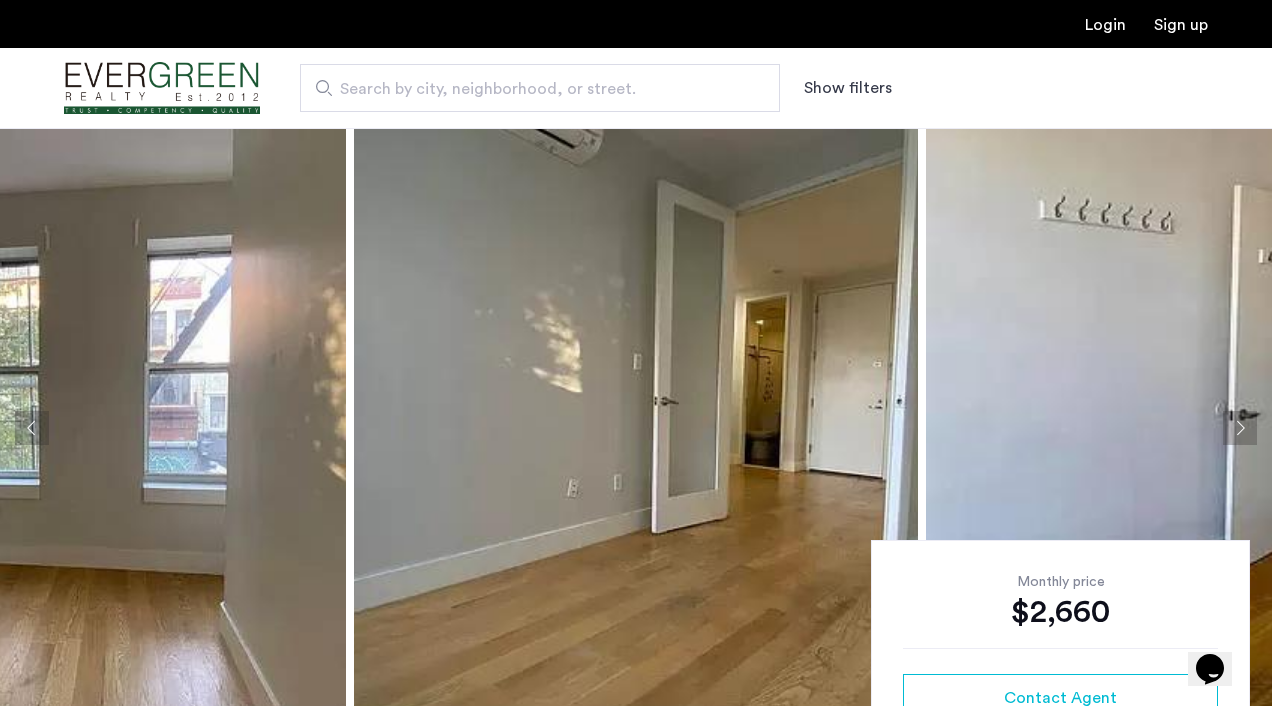 click 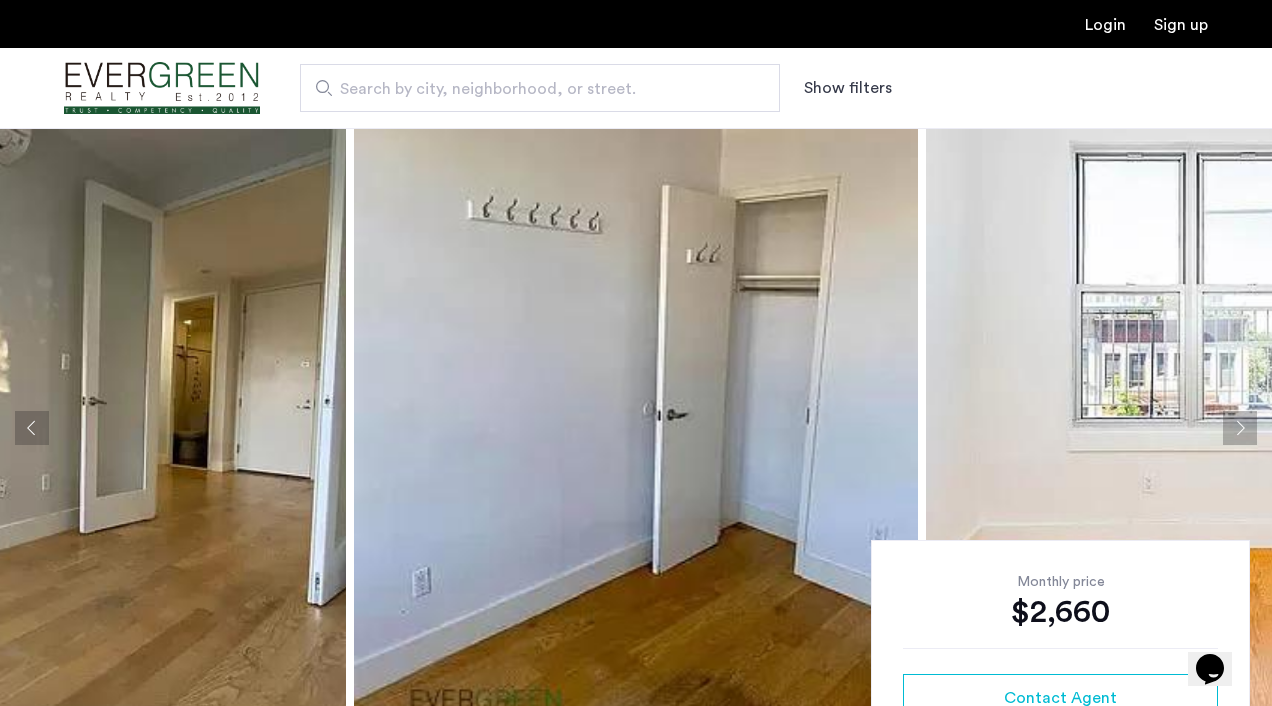 click 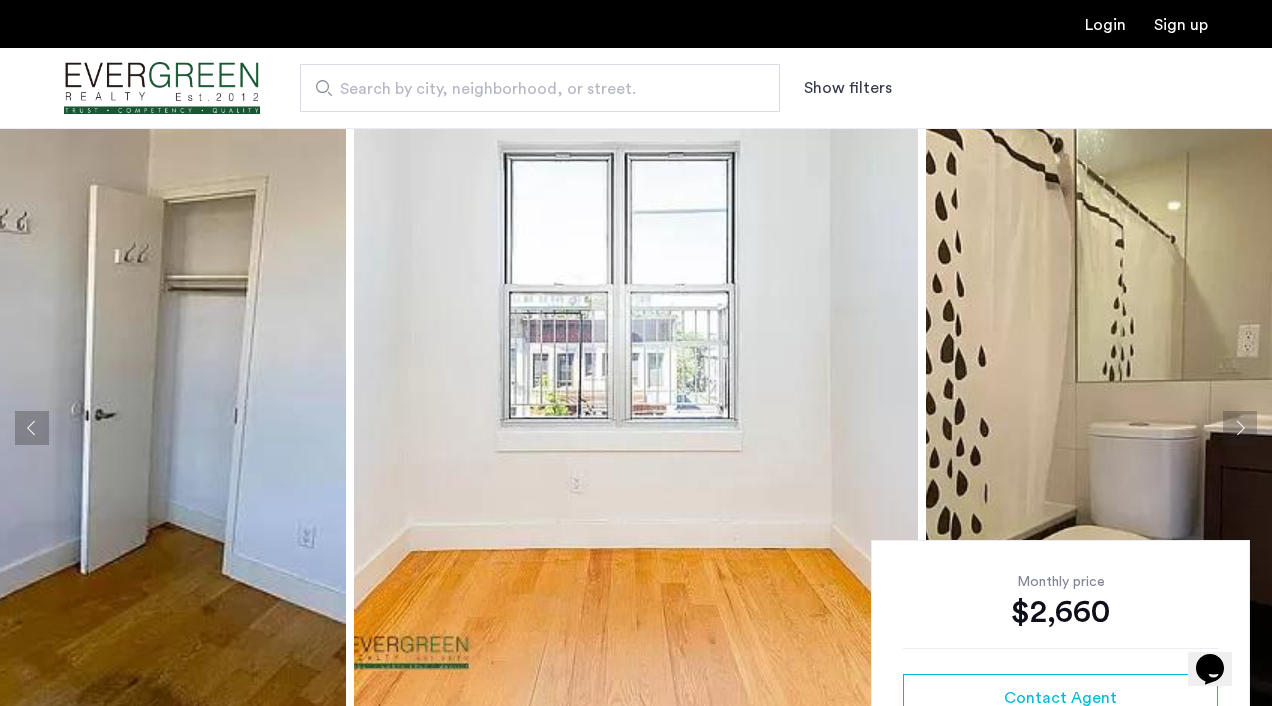 click 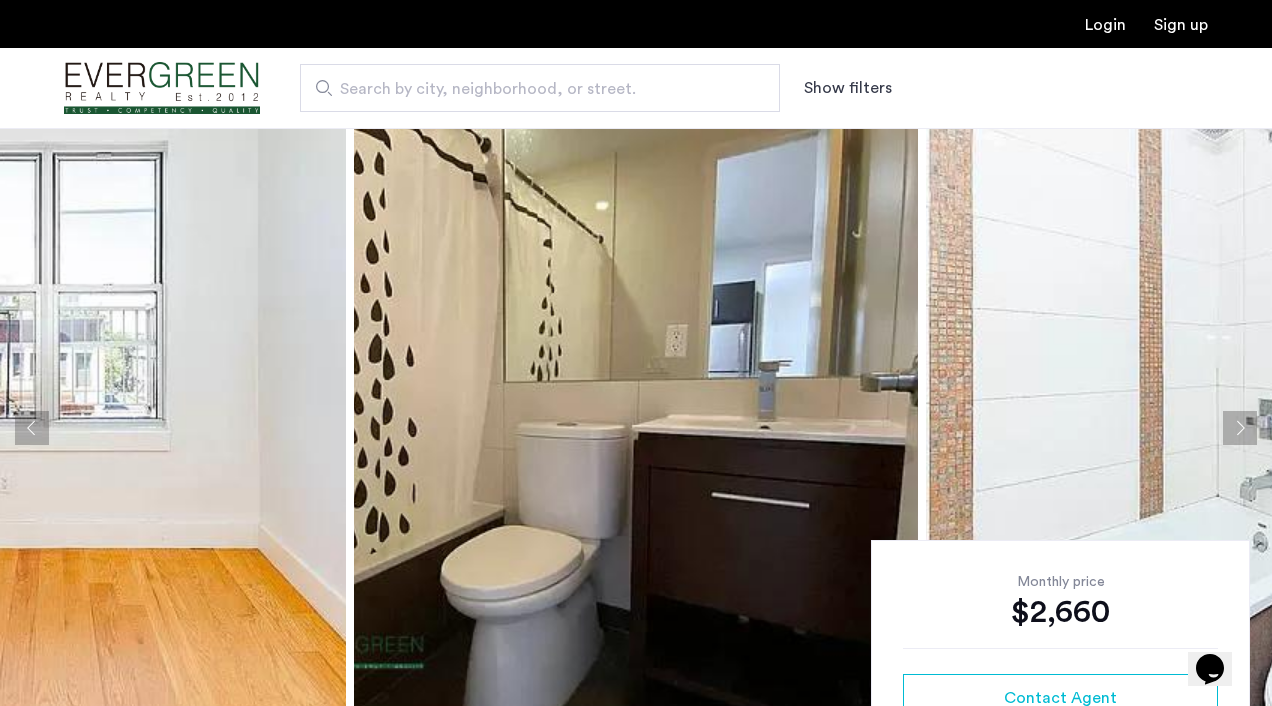 click 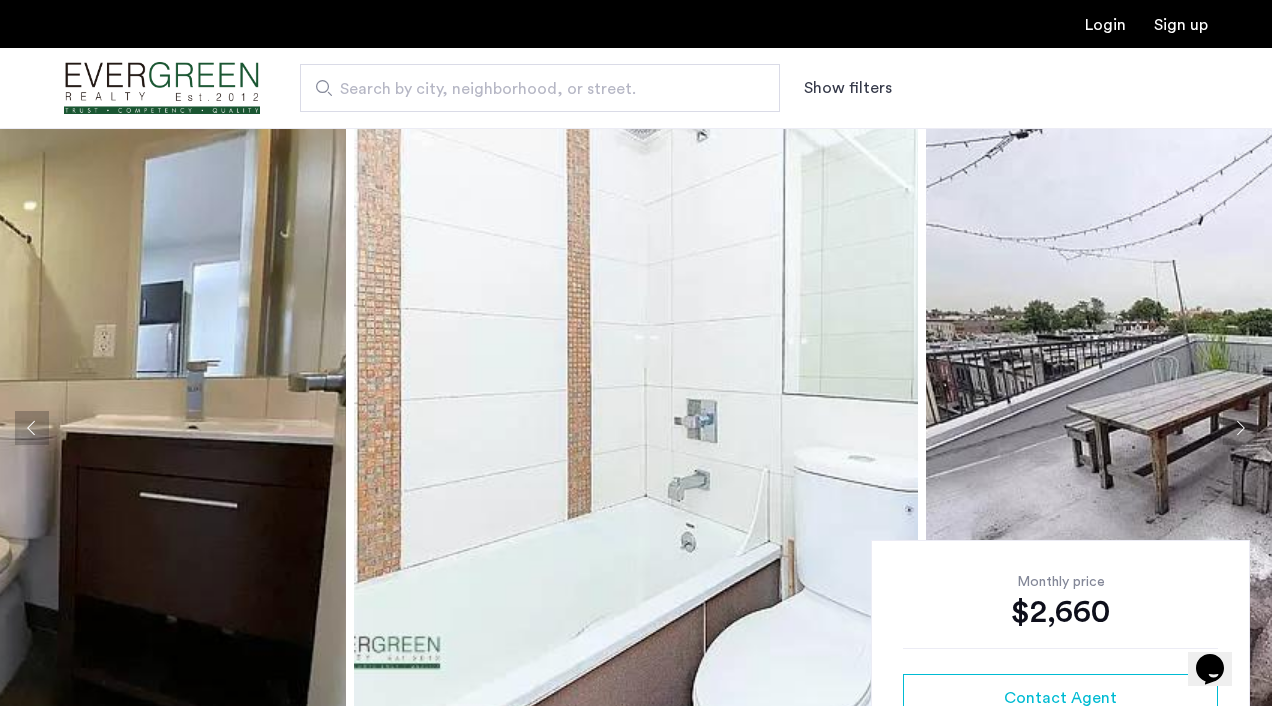 click 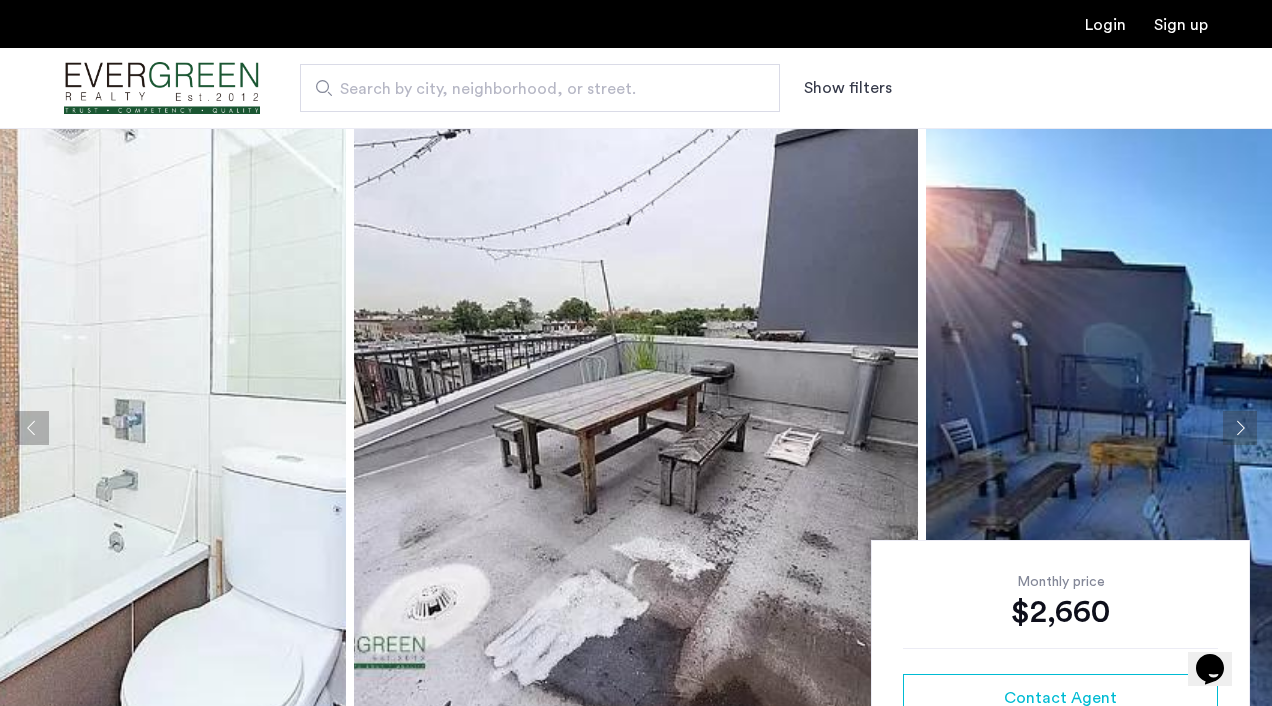 click 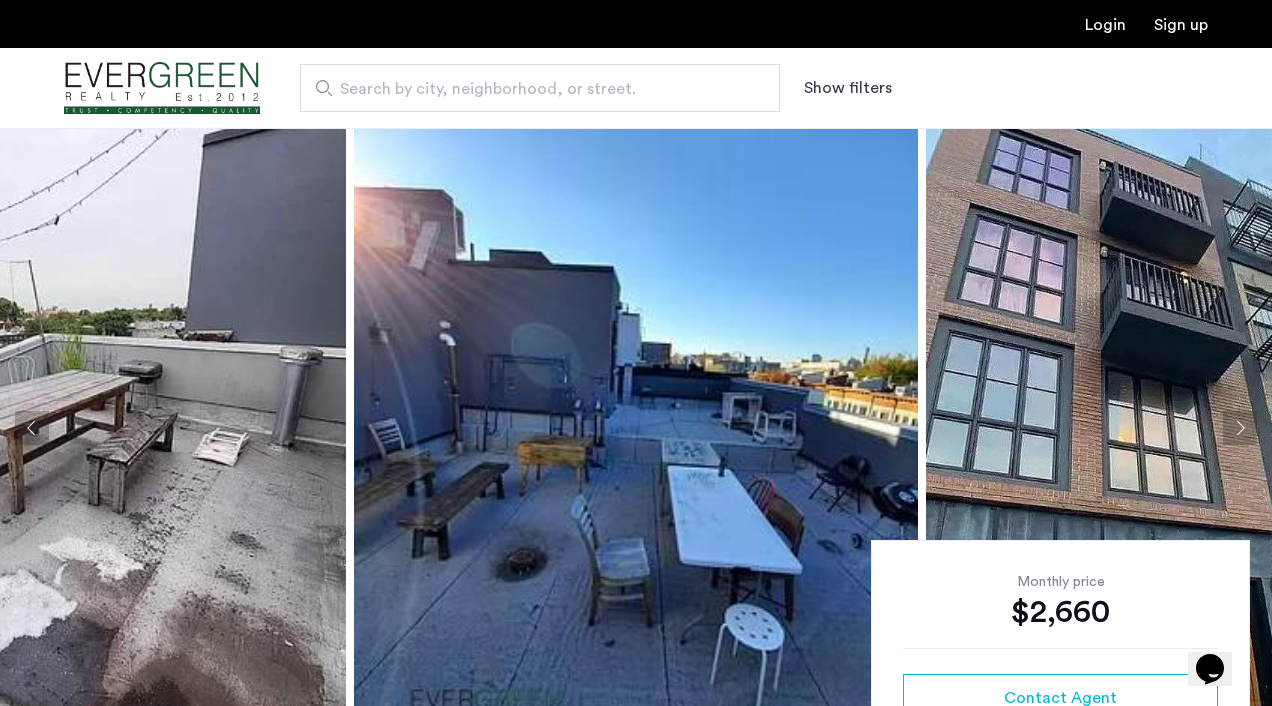 click 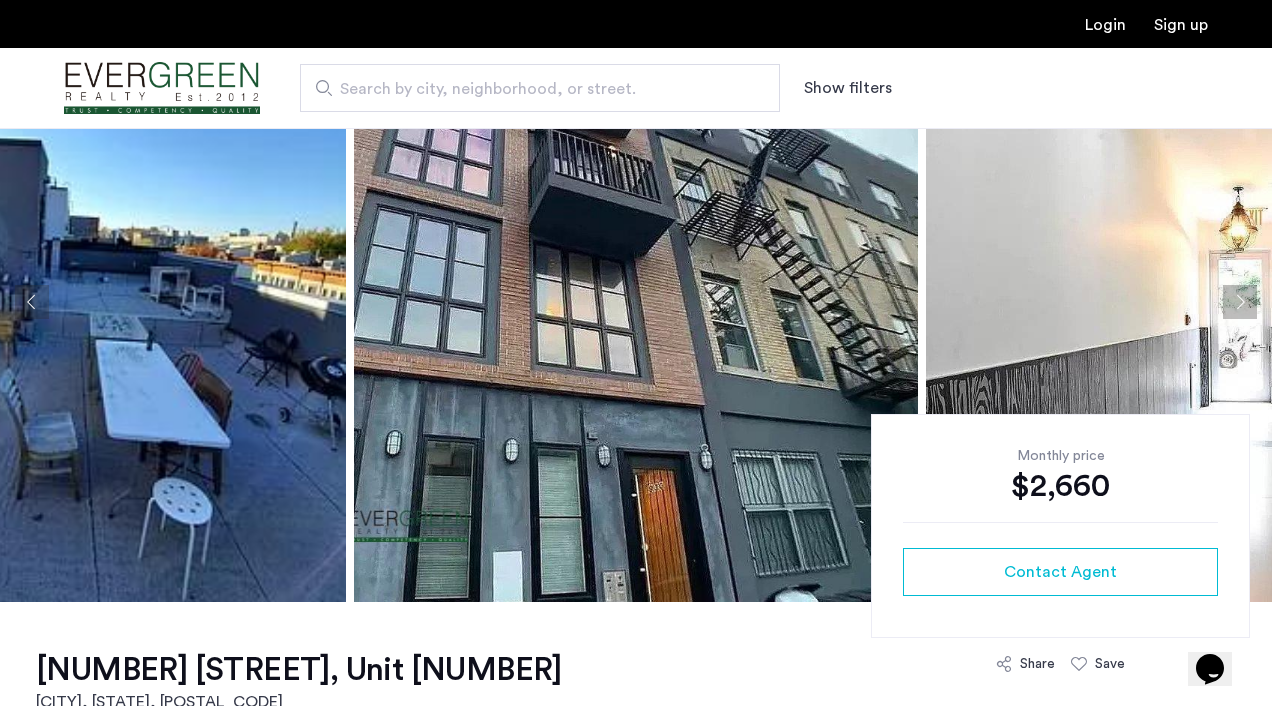 scroll, scrollTop: 119, scrollLeft: 0, axis: vertical 